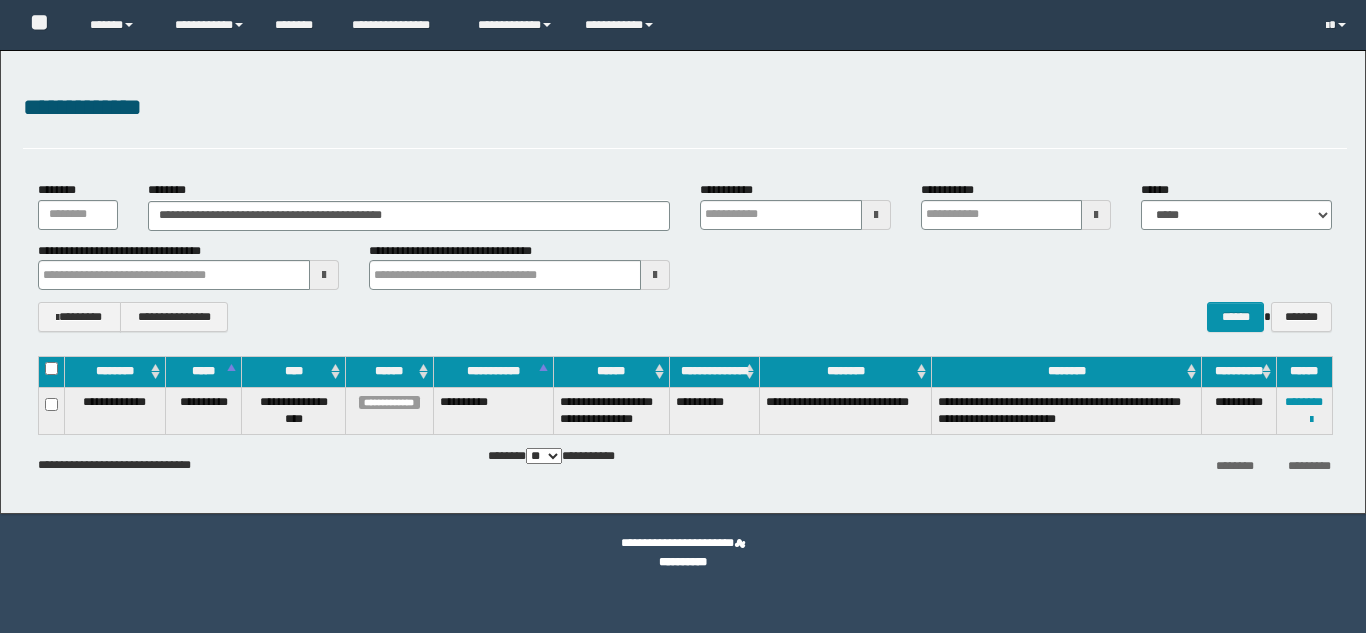 scroll, scrollTop: 0, scrollLeft: 0, axis: both 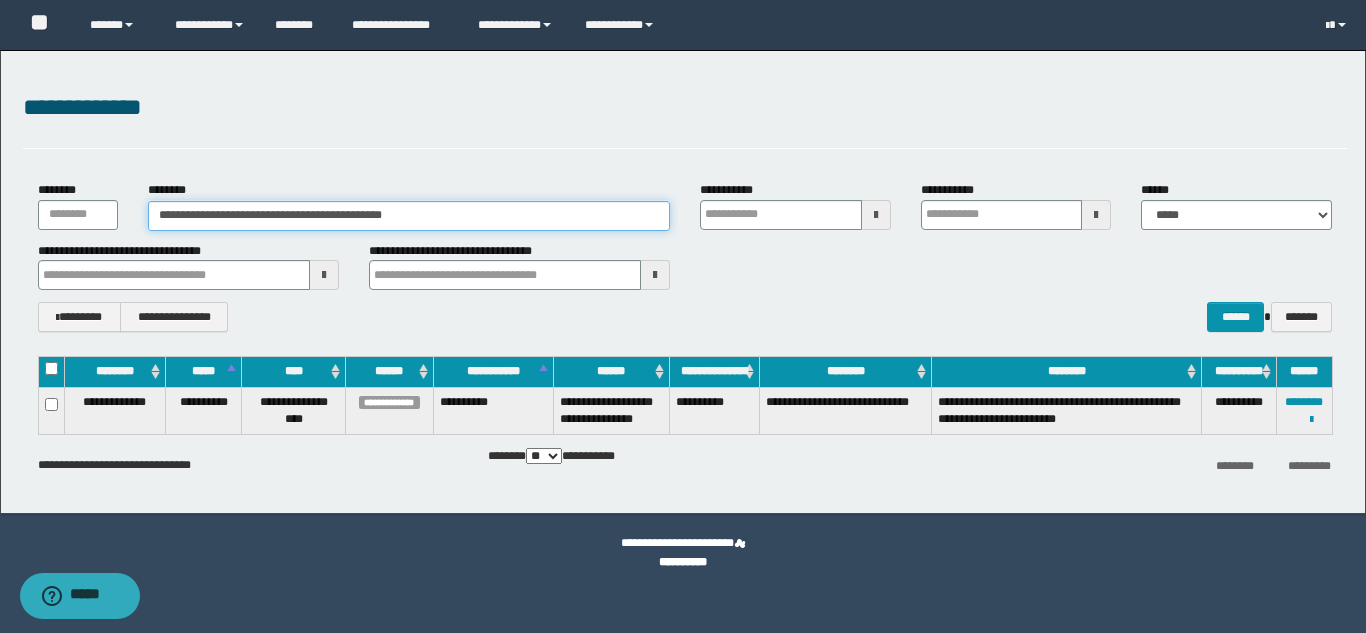 drag, startPoint x: 486, startPoint y: 215, endPoint x: 240, endPoint y: 203, distance: 246.29251 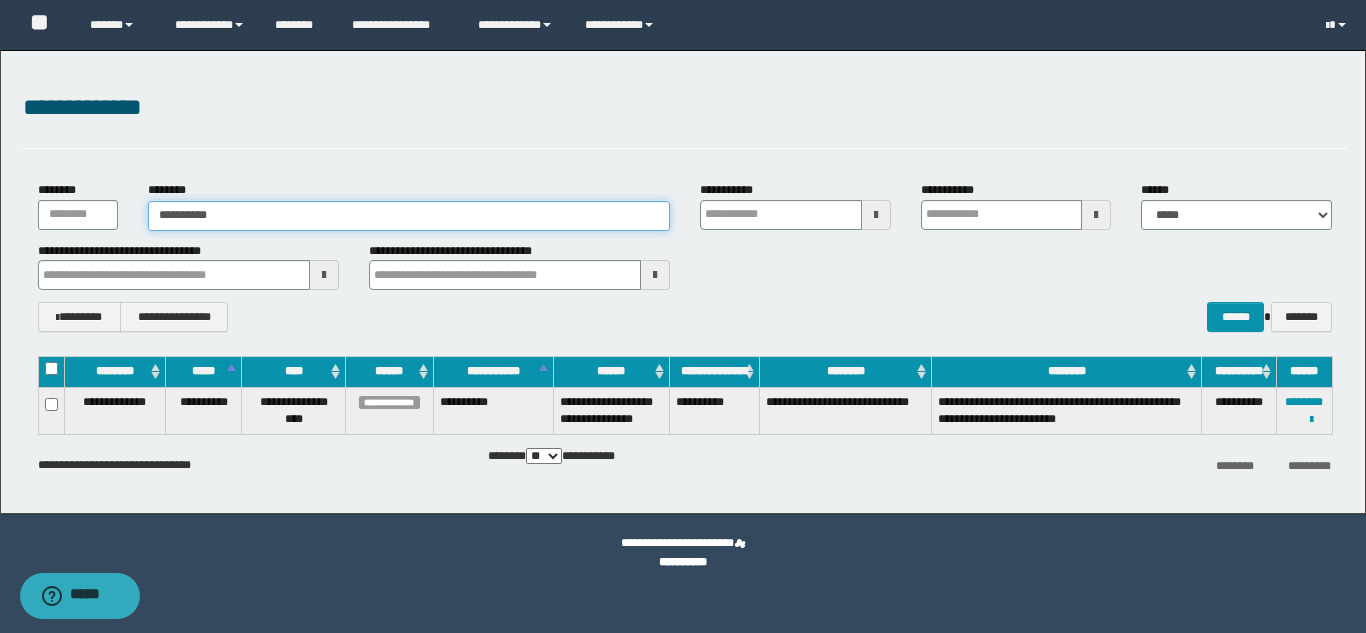 type on "**********" 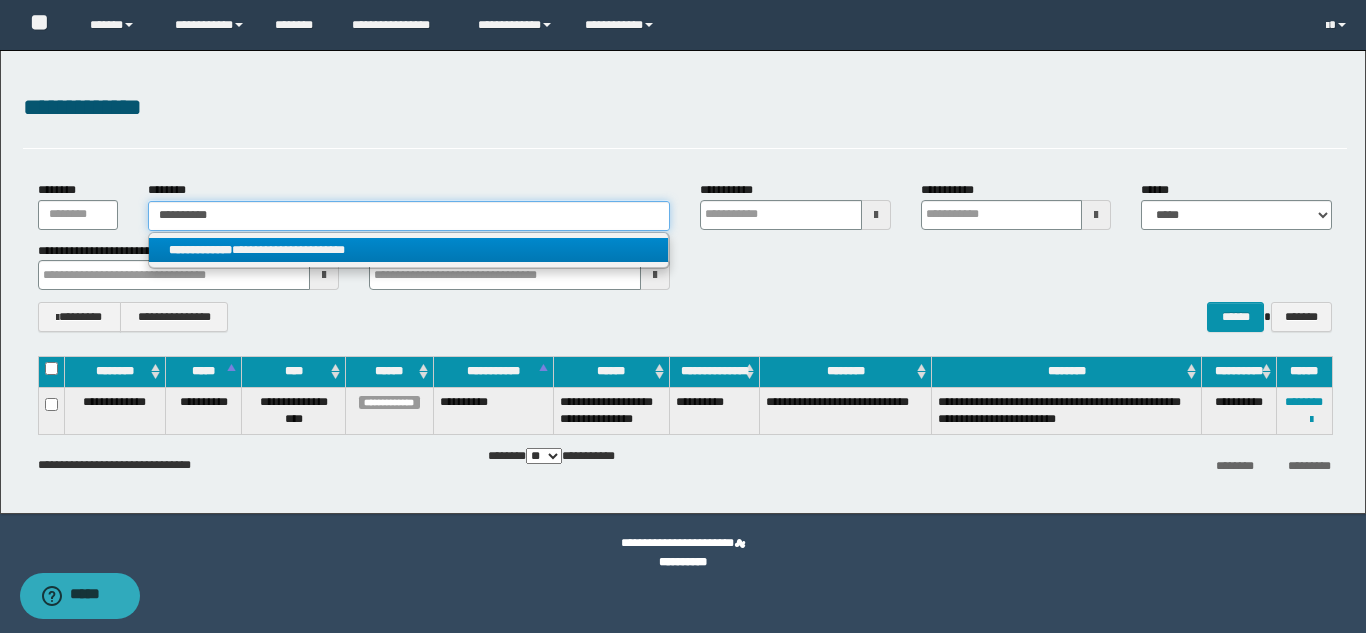 type on "**********" 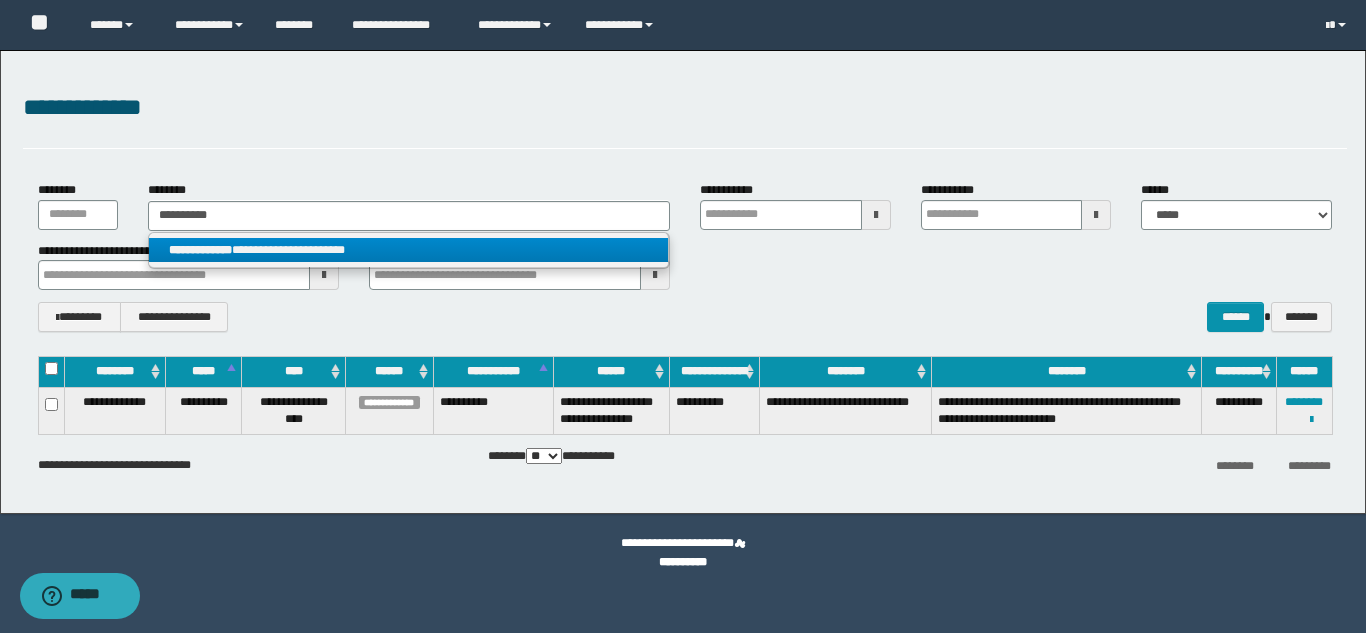 click on "**********" at bounding box center (408, 250) 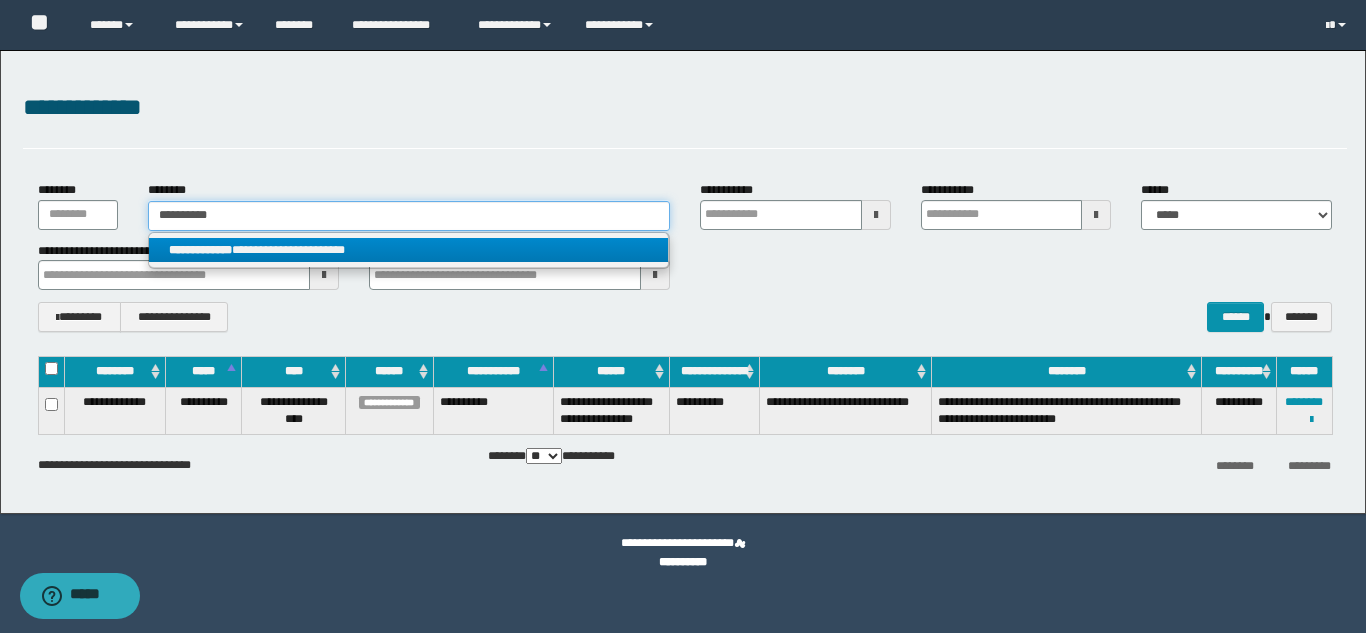 type 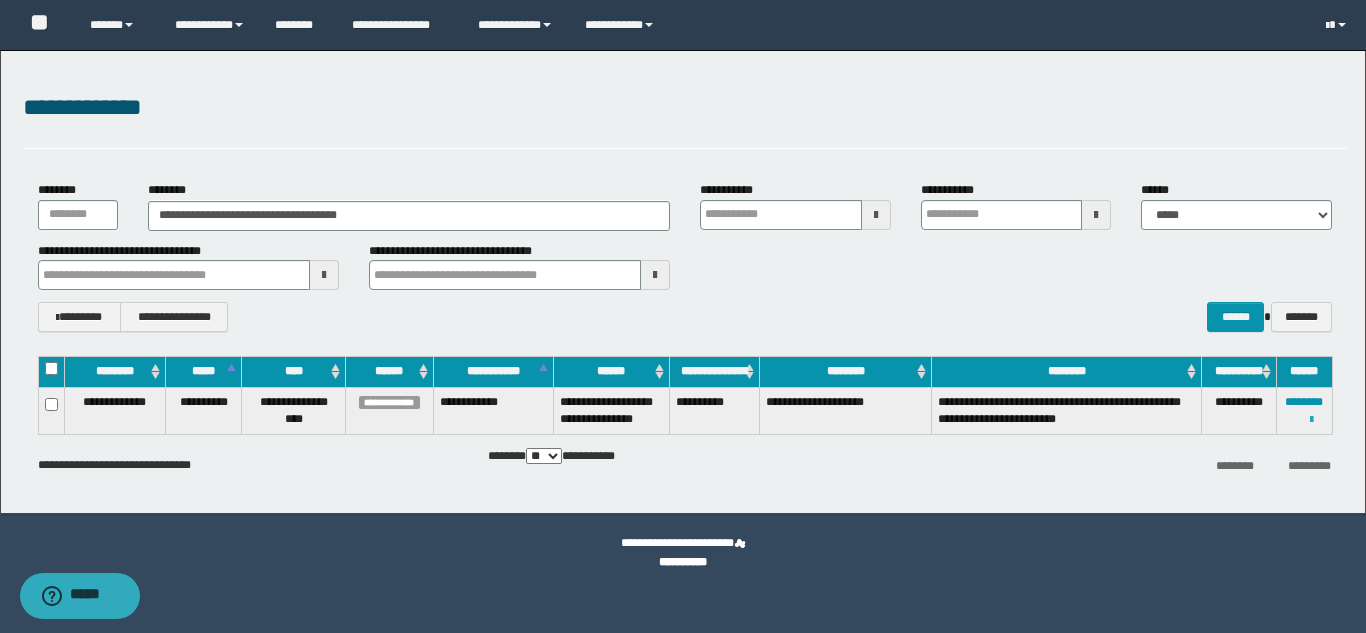click at bounding box center [1311, 420] 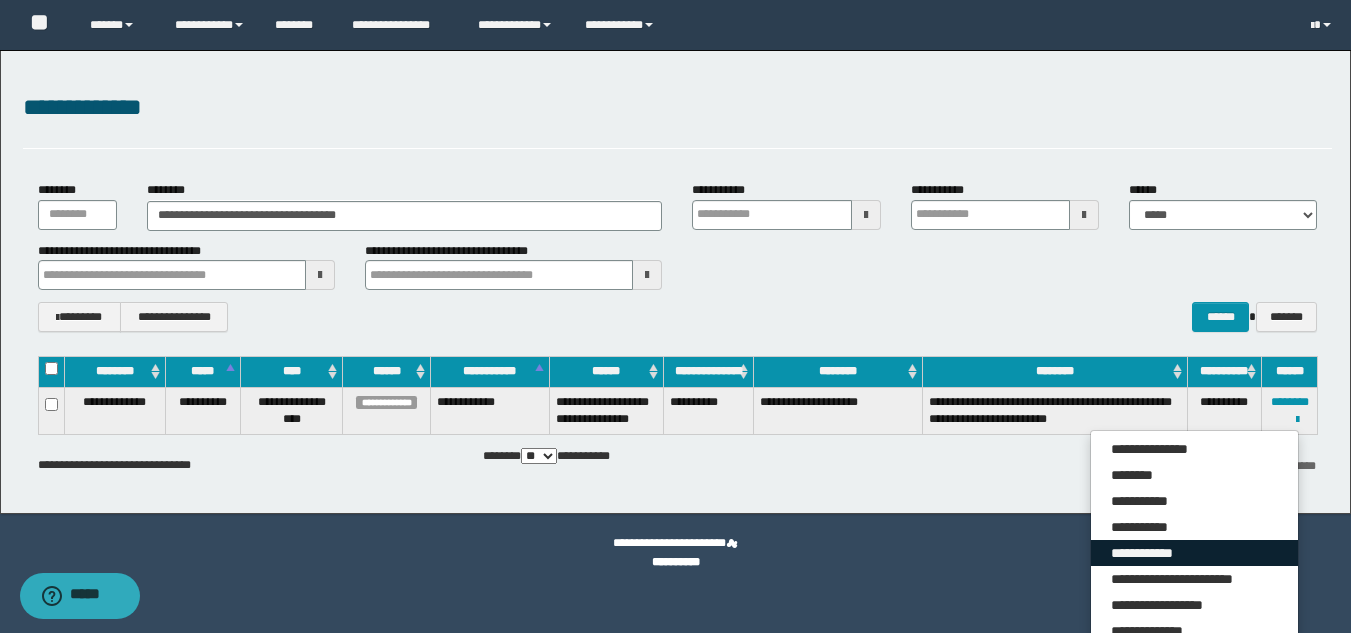 click on "**********" at bounding box center [1194, 553] 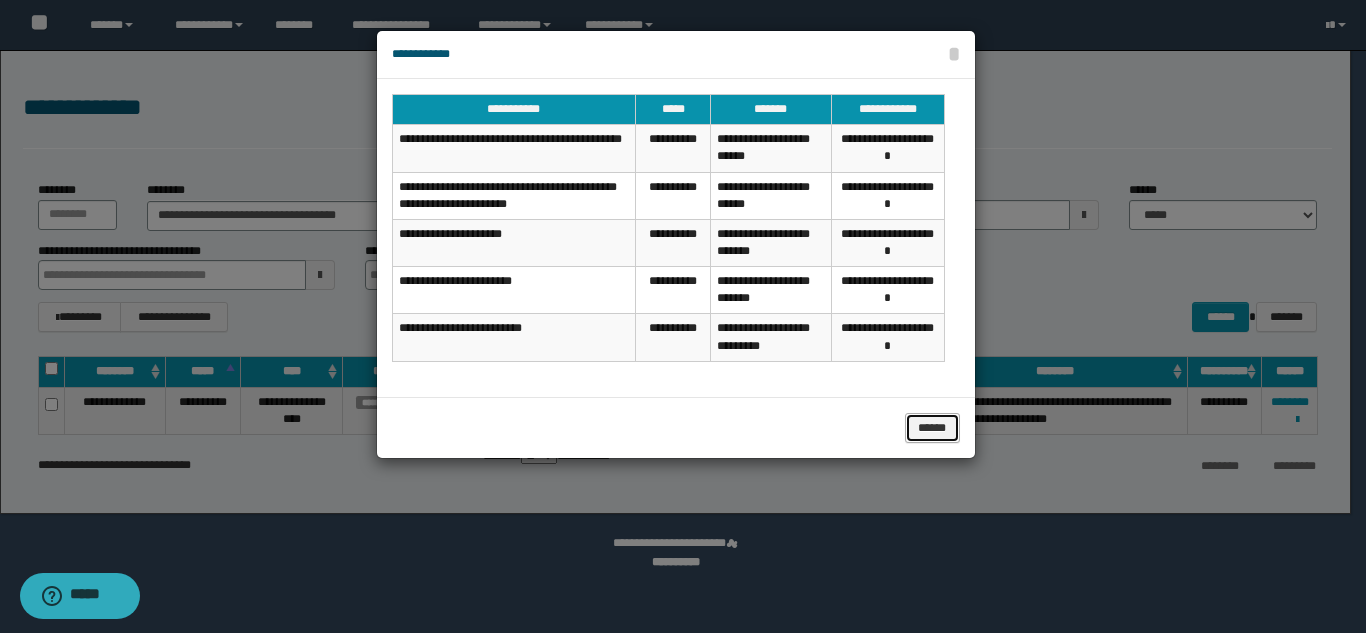 click on "******" at bounding box center [932, 428] 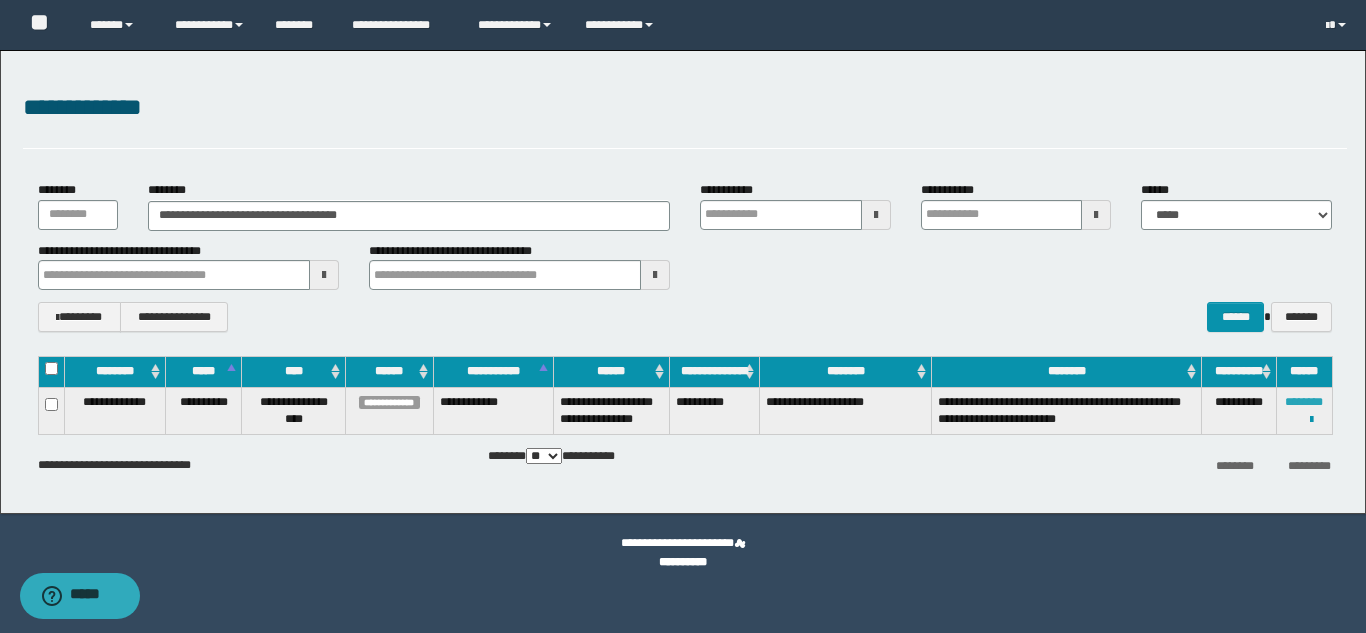 click on "********" at bounding box center [1304, 402] 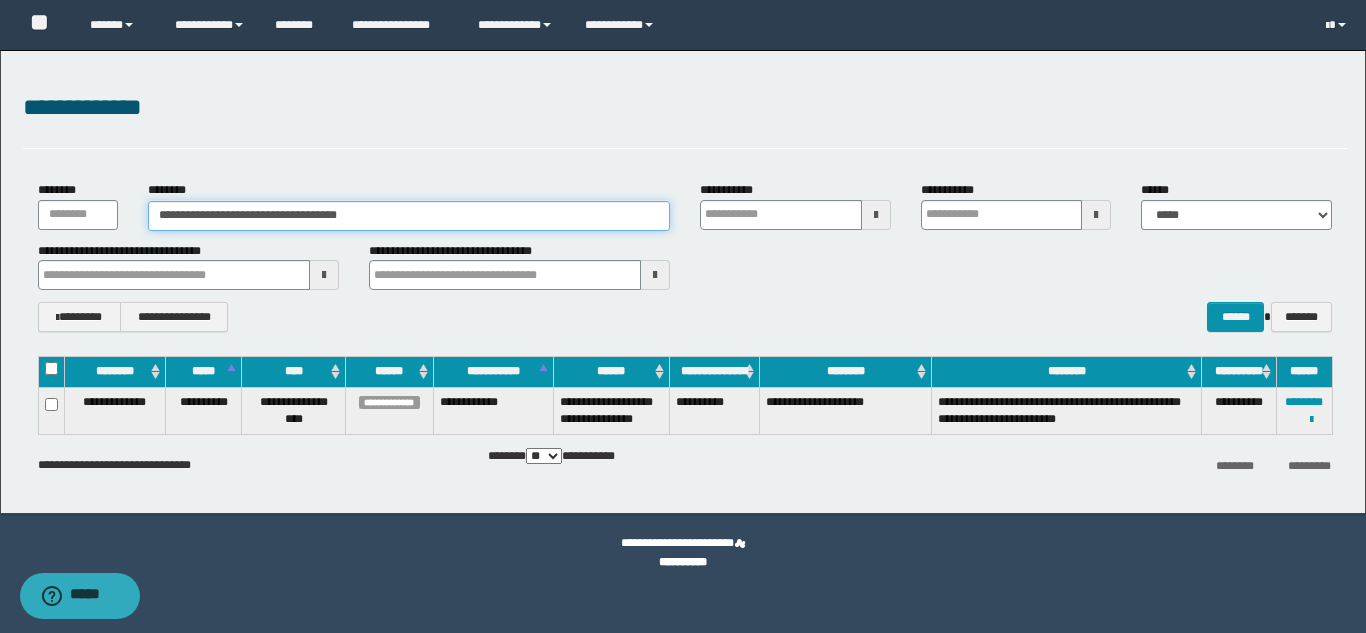 drag, startPoint x: 391, startPoint y: 221, endPoint x: 237, endPoint y: 210, distance: 154.39236 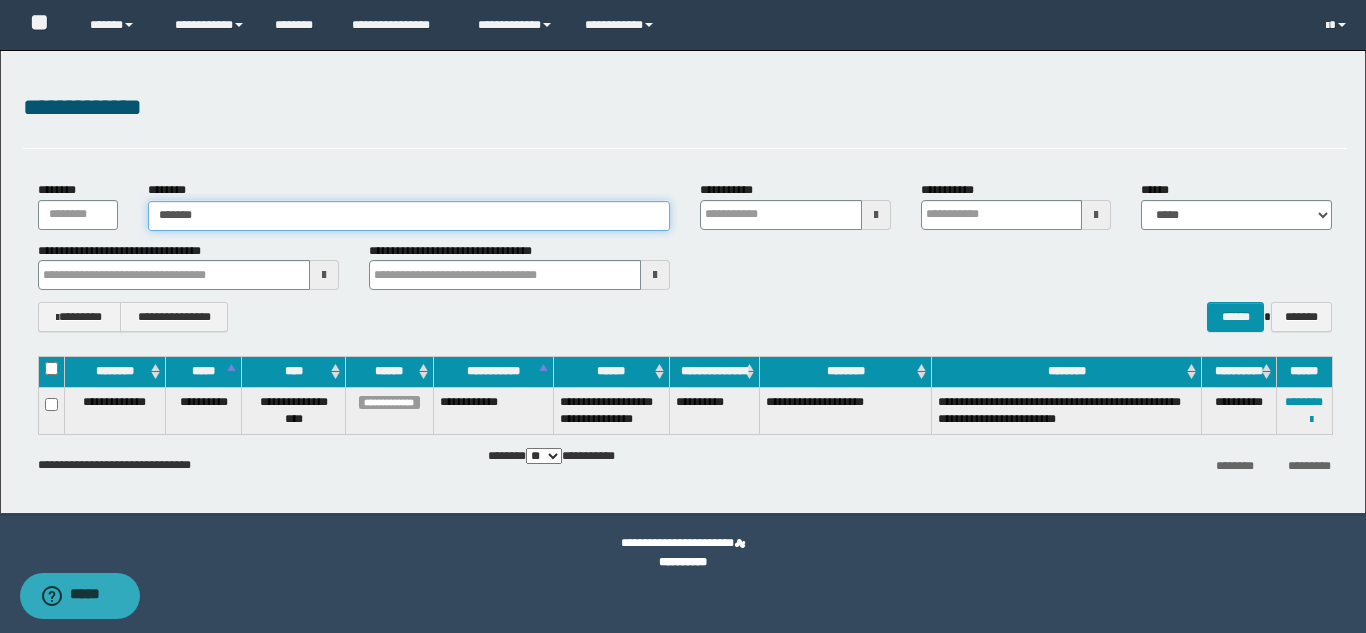 type on "*******" 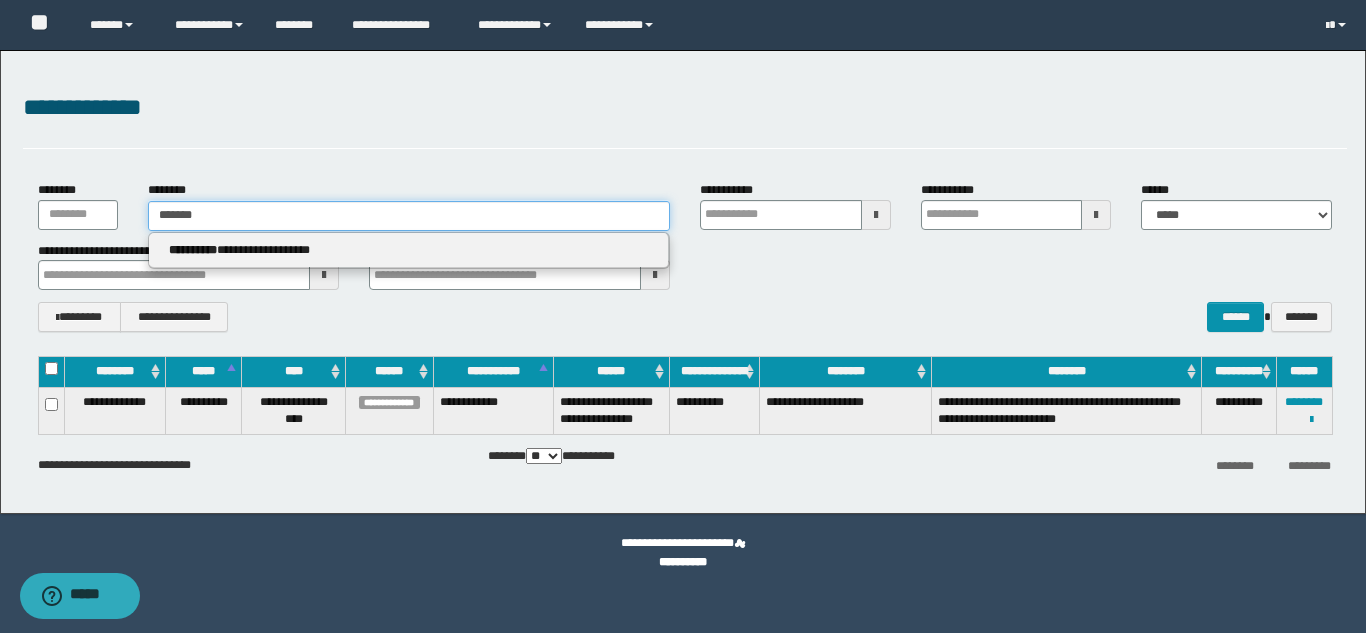 type on "*******" 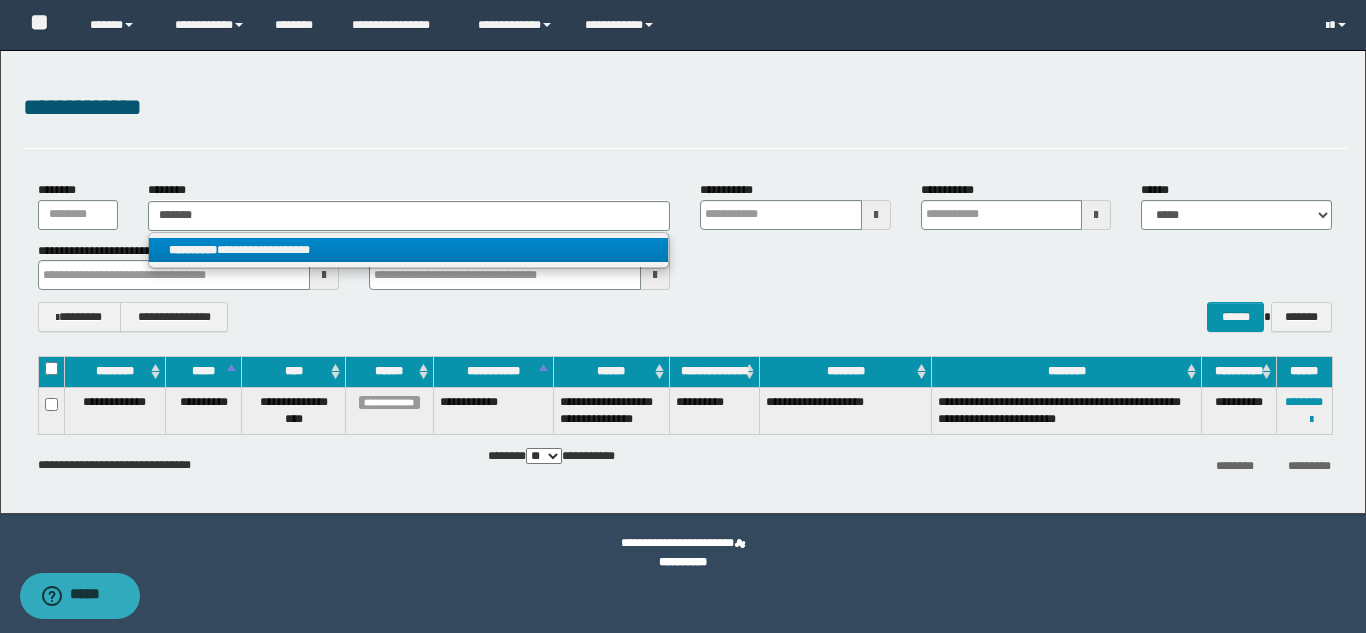 click on "**********" at bounding box center [408, 250] 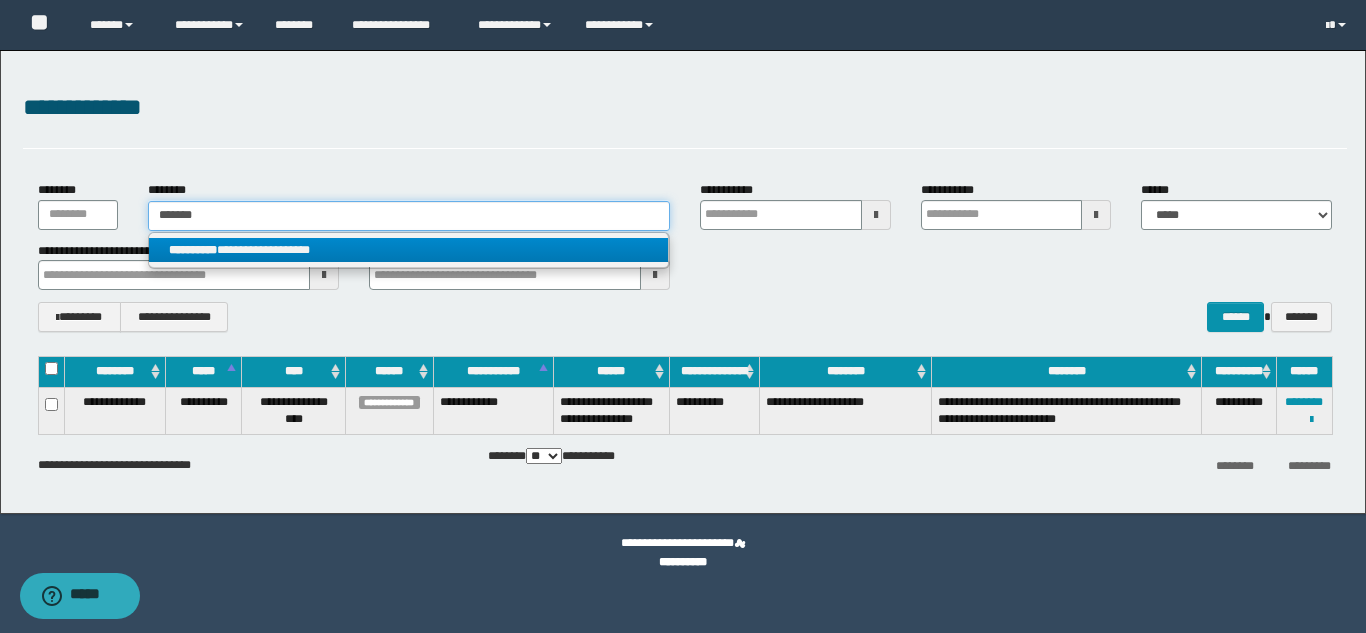 type 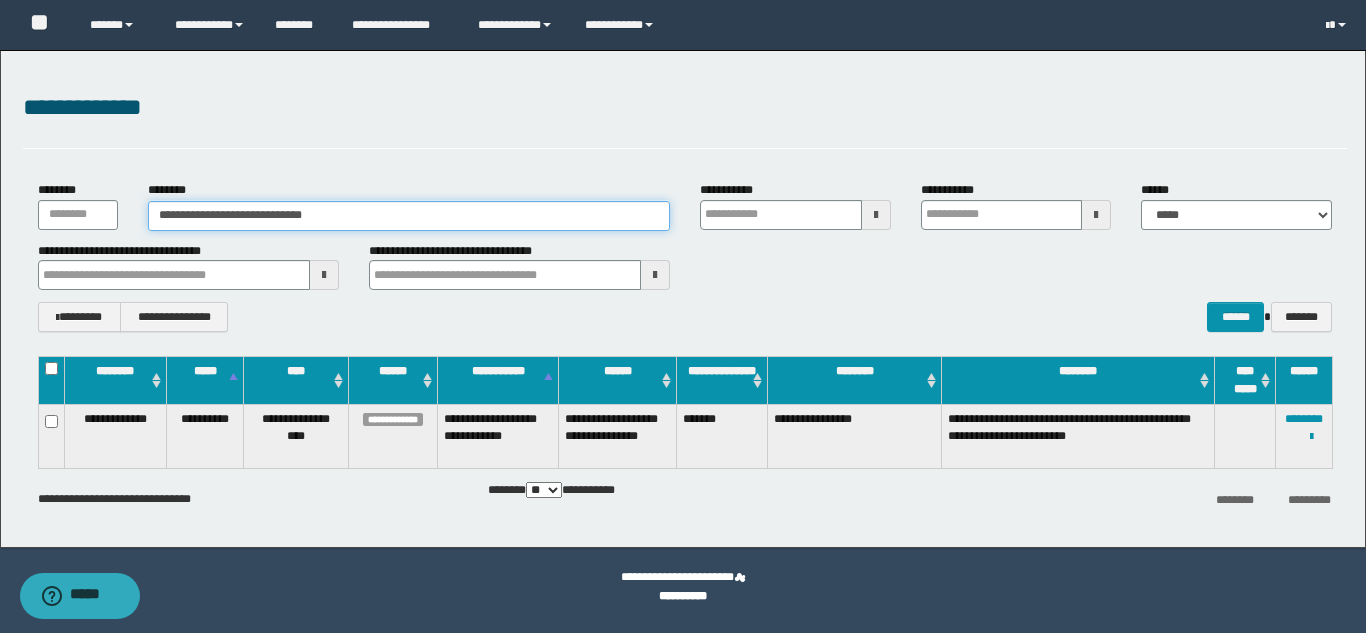 drag, startPoint x: 354, startPoint y: 209, endPoint x: 134, endPoint y: 201, distance: 220.1454 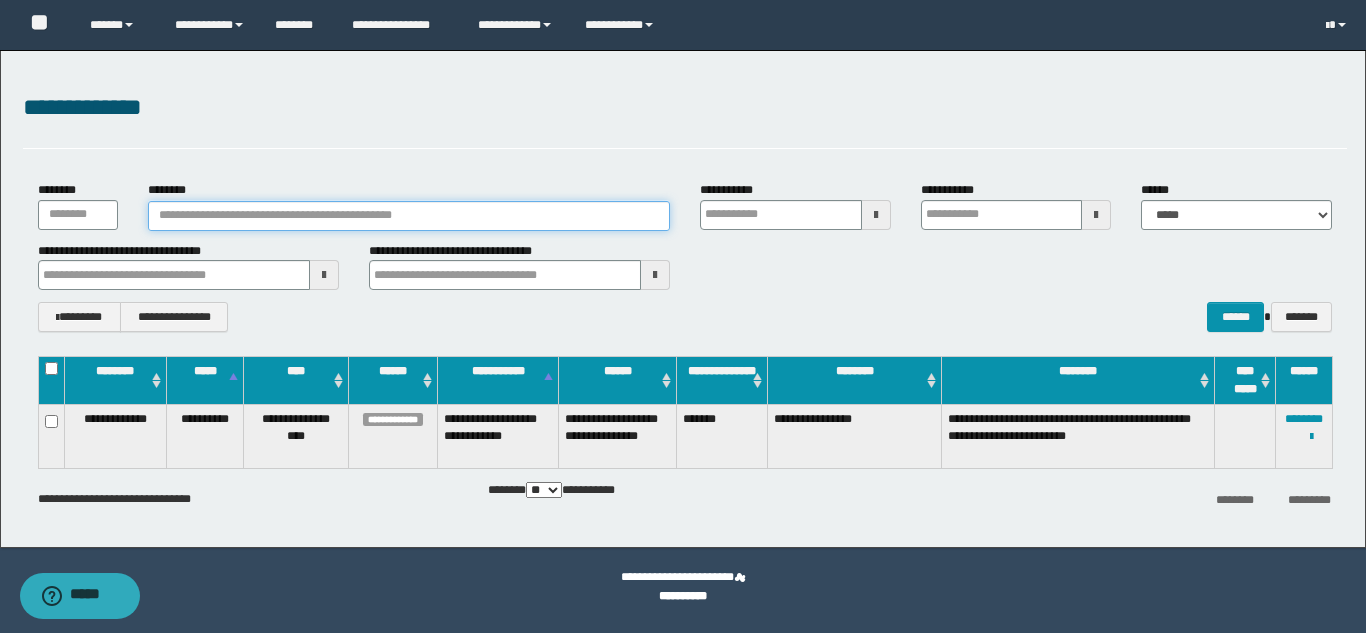 type 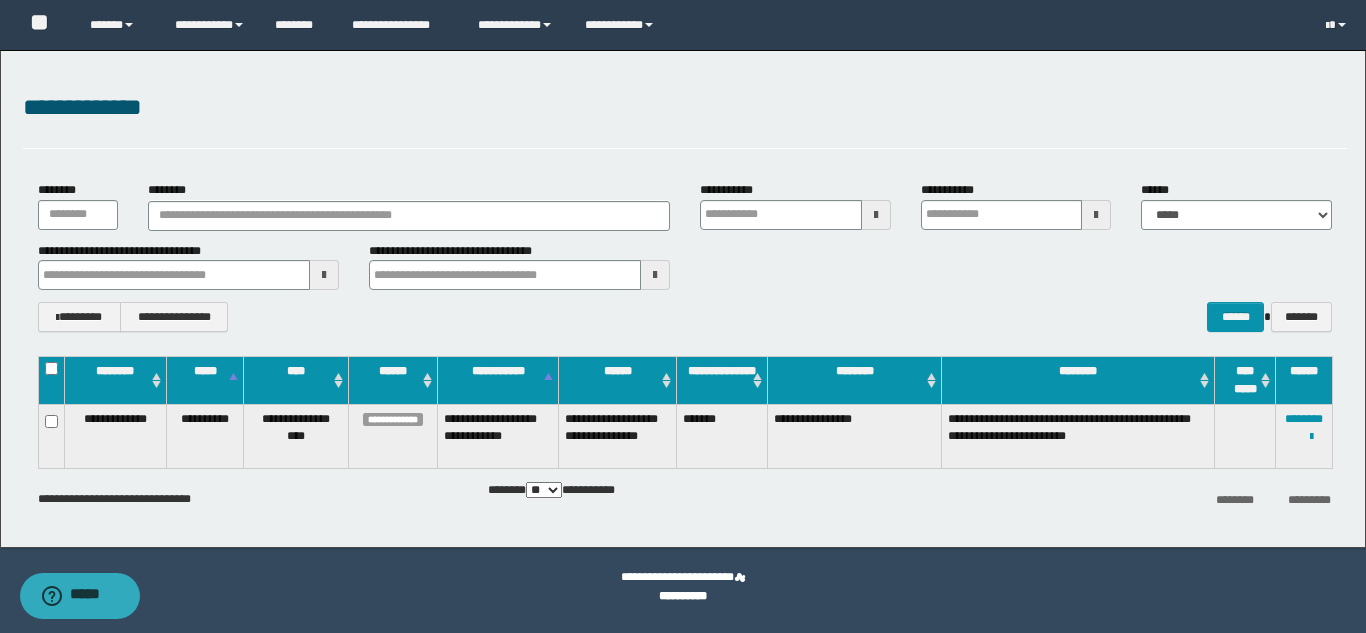 drag, startPoint x: 430, startPoint y: 179, endPoint x: 440, endPoint y: 174, distance: 11.18034 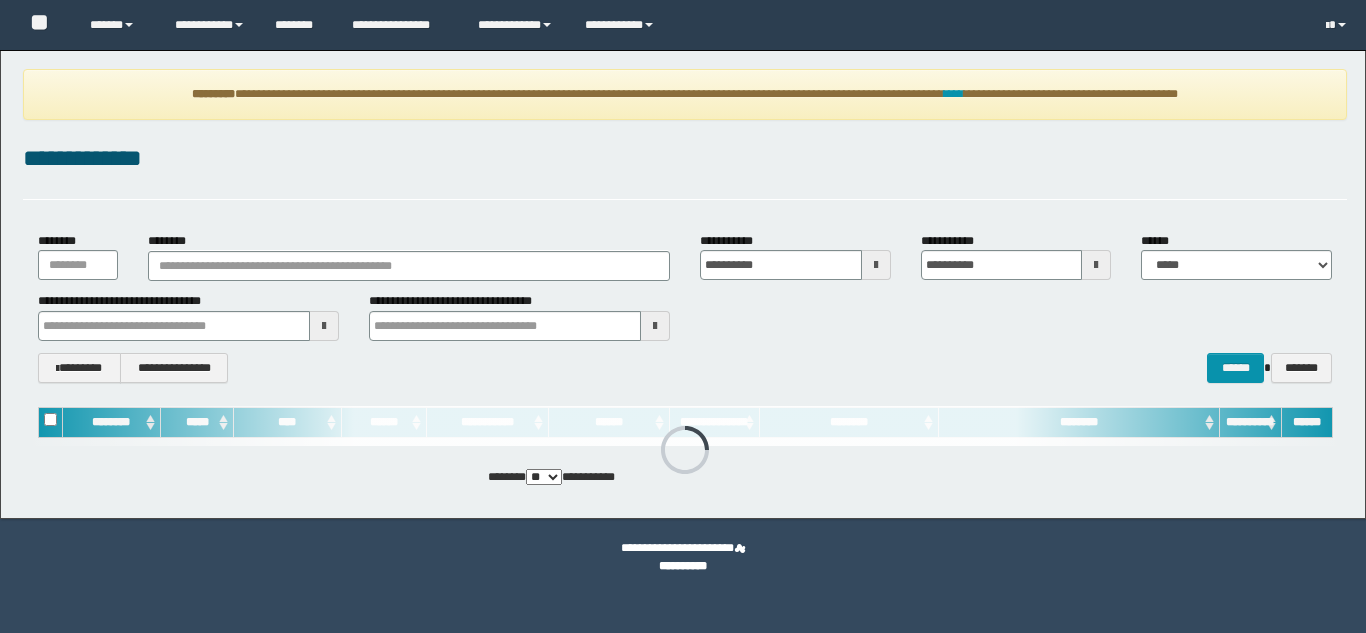 scroll, scrollTop: 0, scrollLeft: 0, axis: both 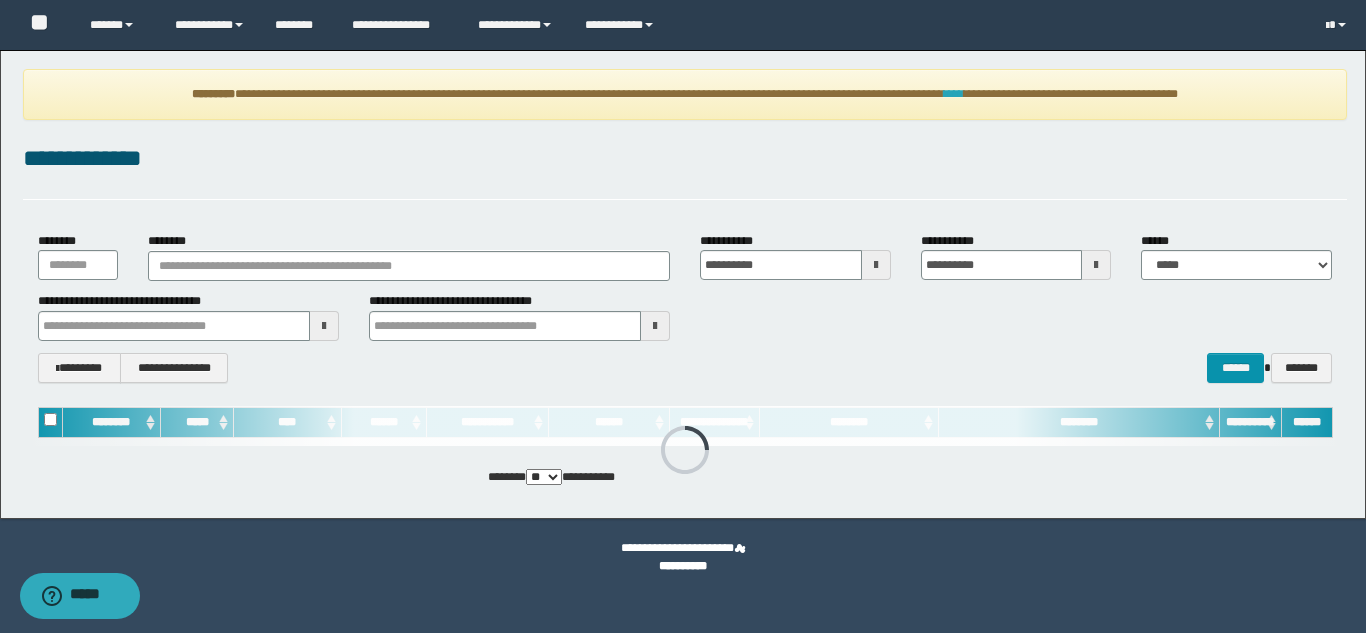 click on "****" at bounding box center [954, 94] 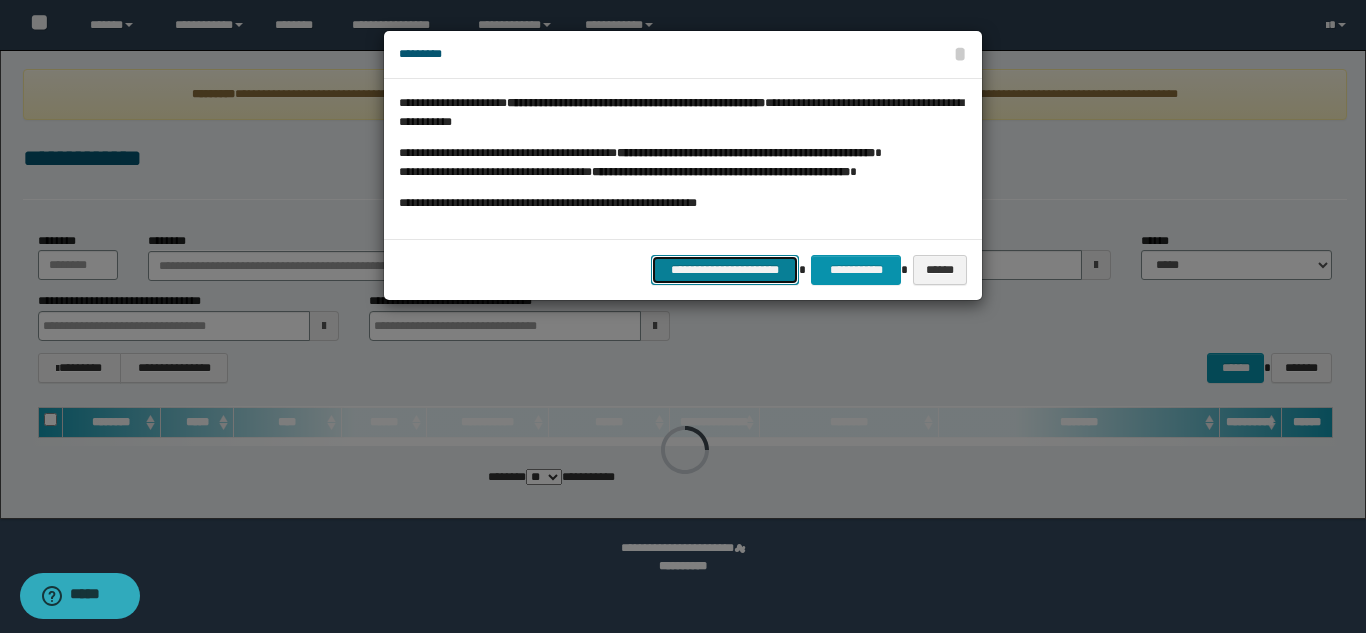 click on "**********" at bounding box center (725, 270) 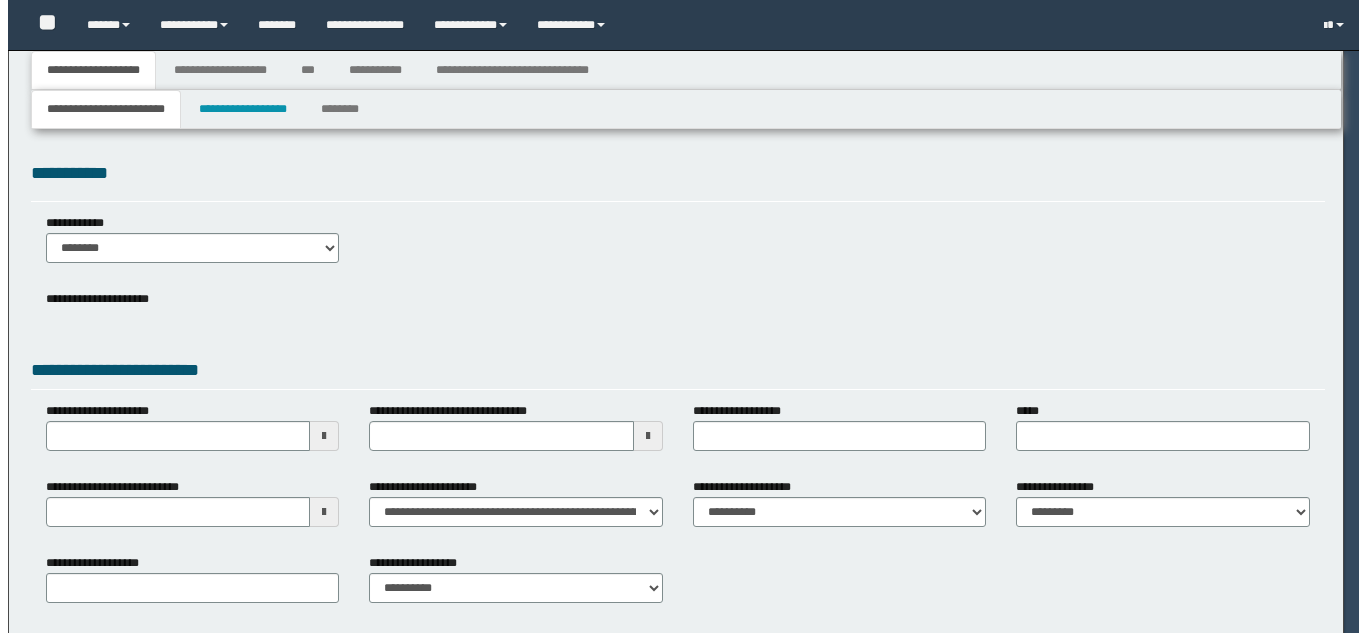 scroll, scrollTop: 0, scrollLeft: 0, axis: both 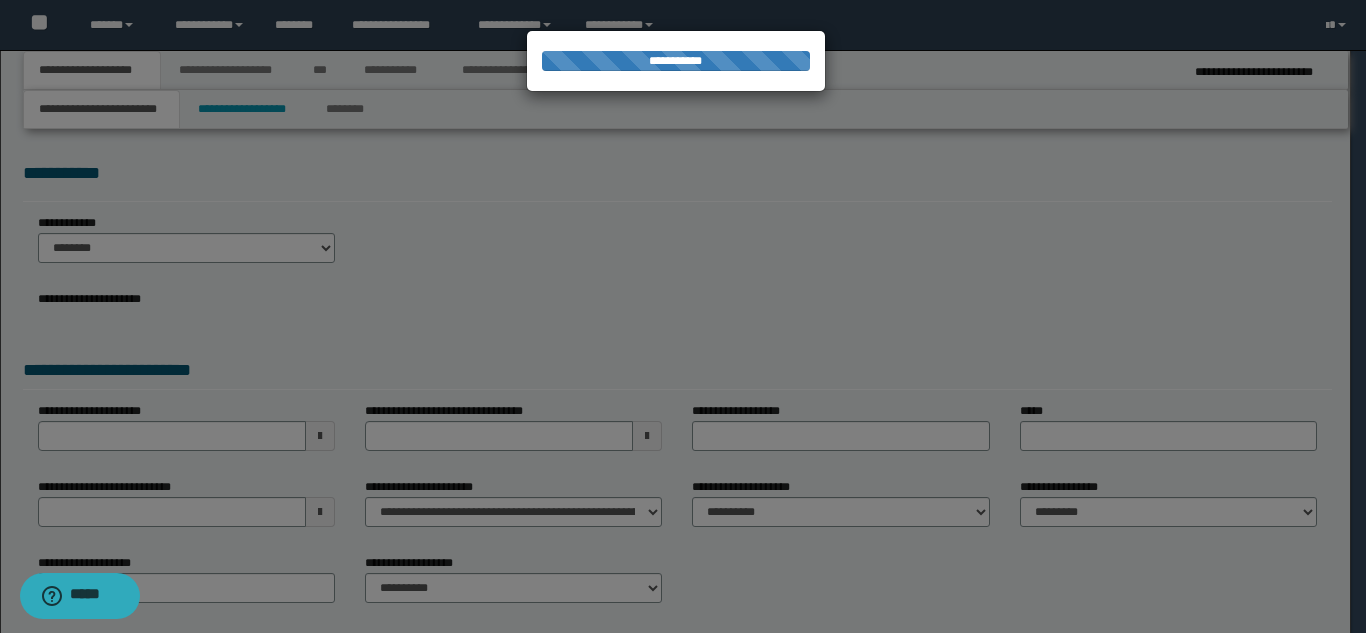 select on "*" 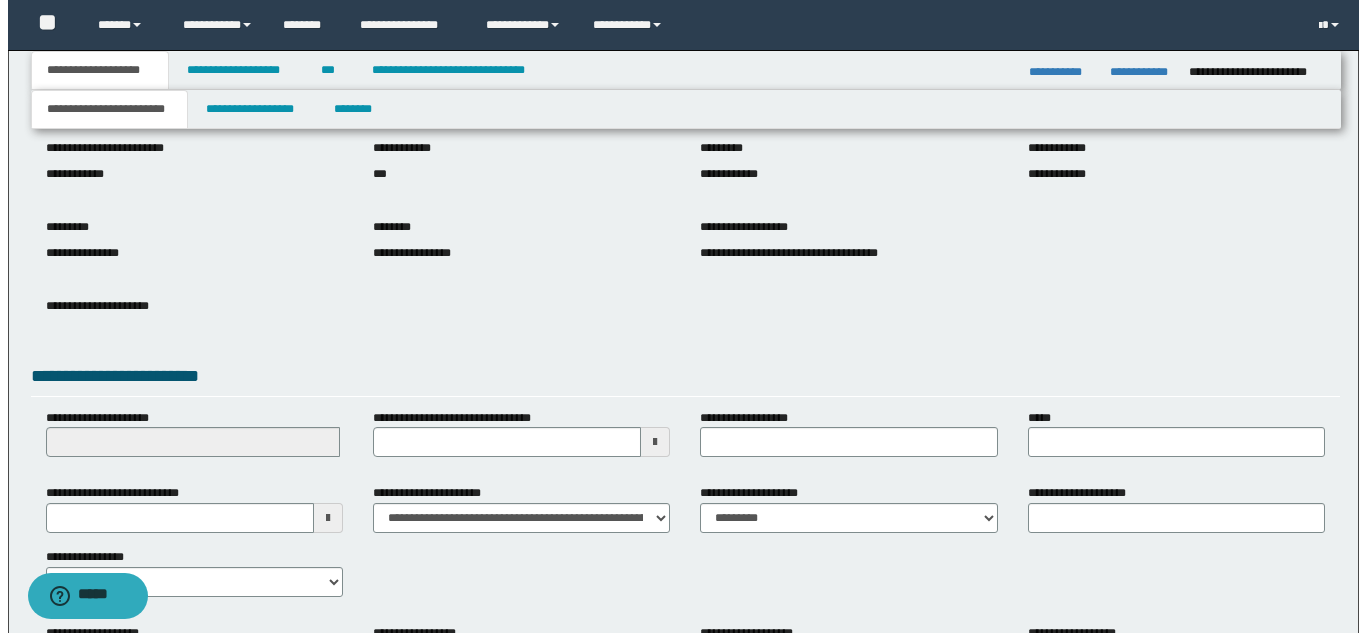 scroll, scrollTop: 0, scrollLeft: 0, axis: both 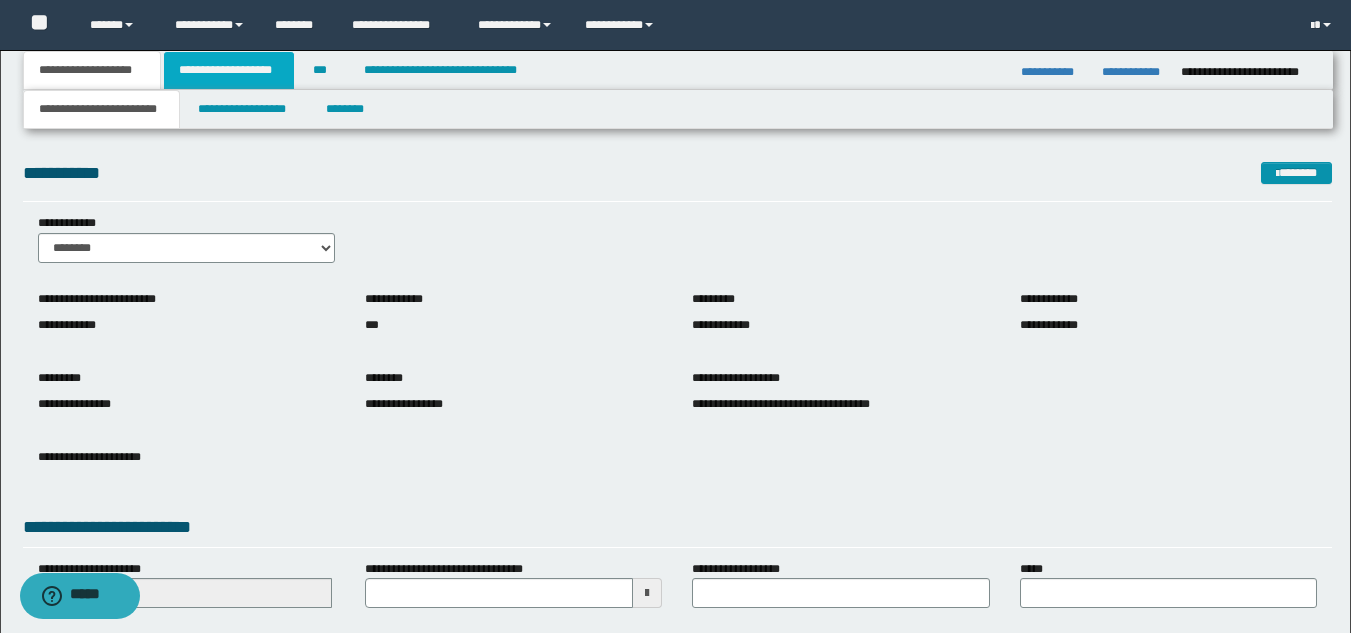 click on "**********" at bounding box center [229, 70] 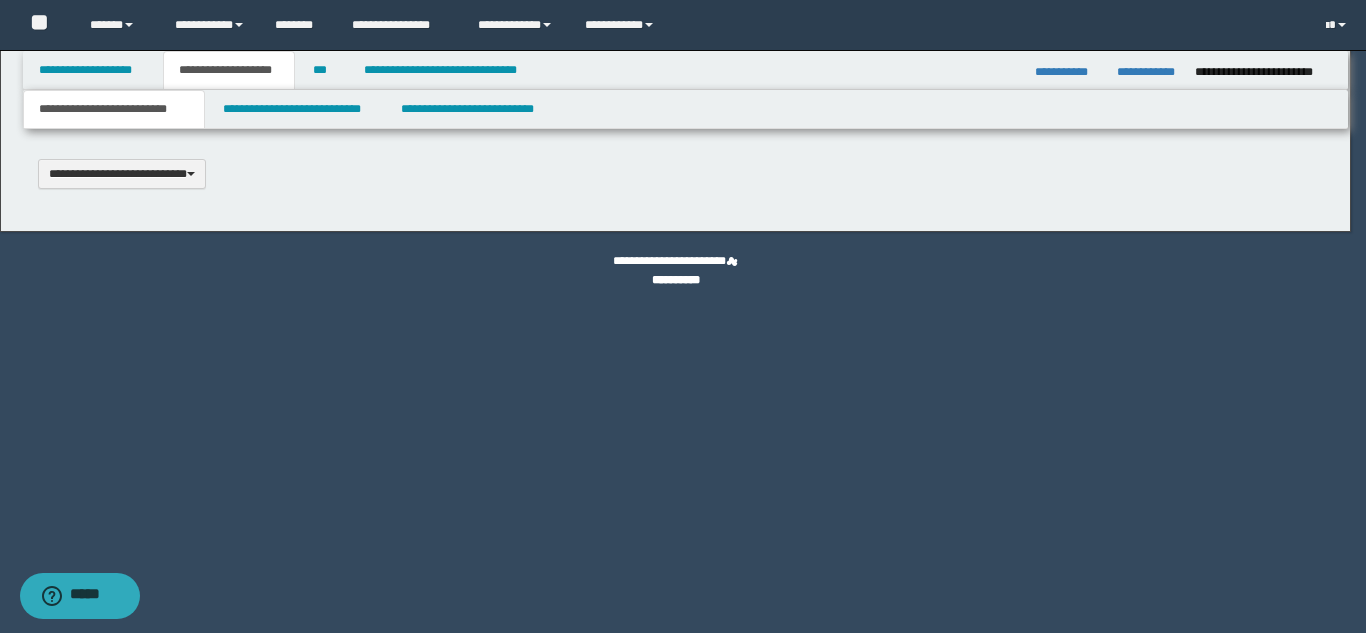type 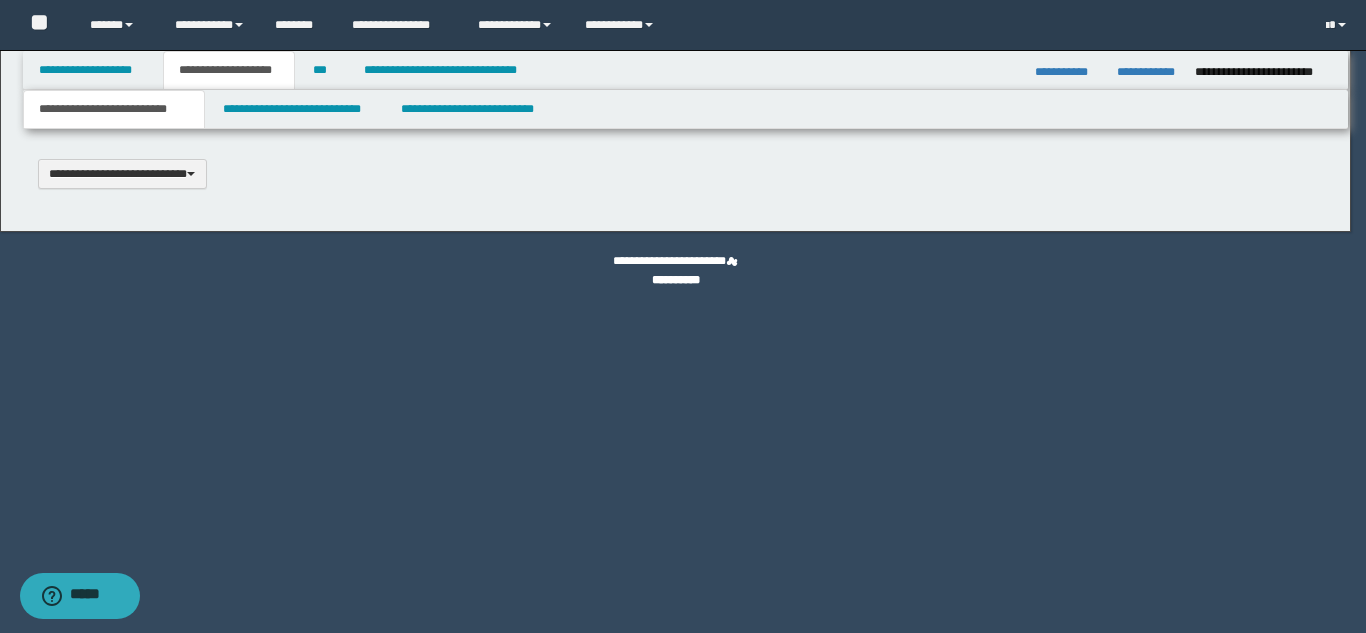 scroll, scrollTop: 0, scrollLeft: 0, axis: both 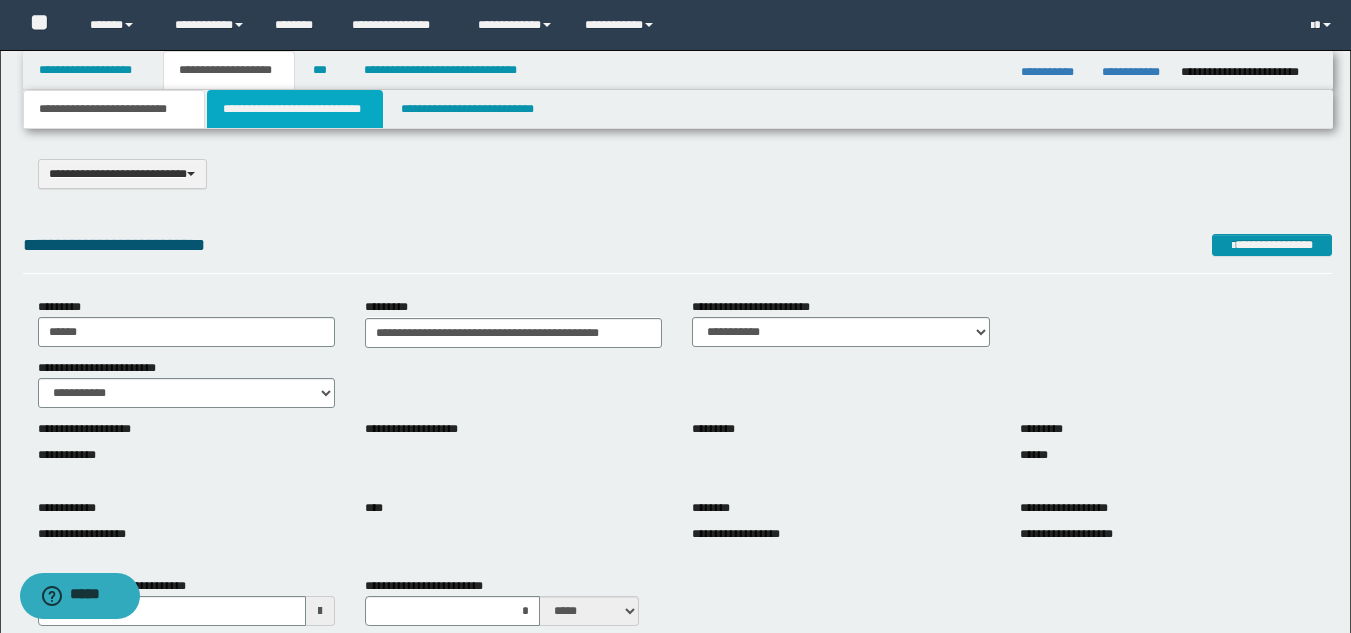click on "**********" at bounding box center (295, 109) 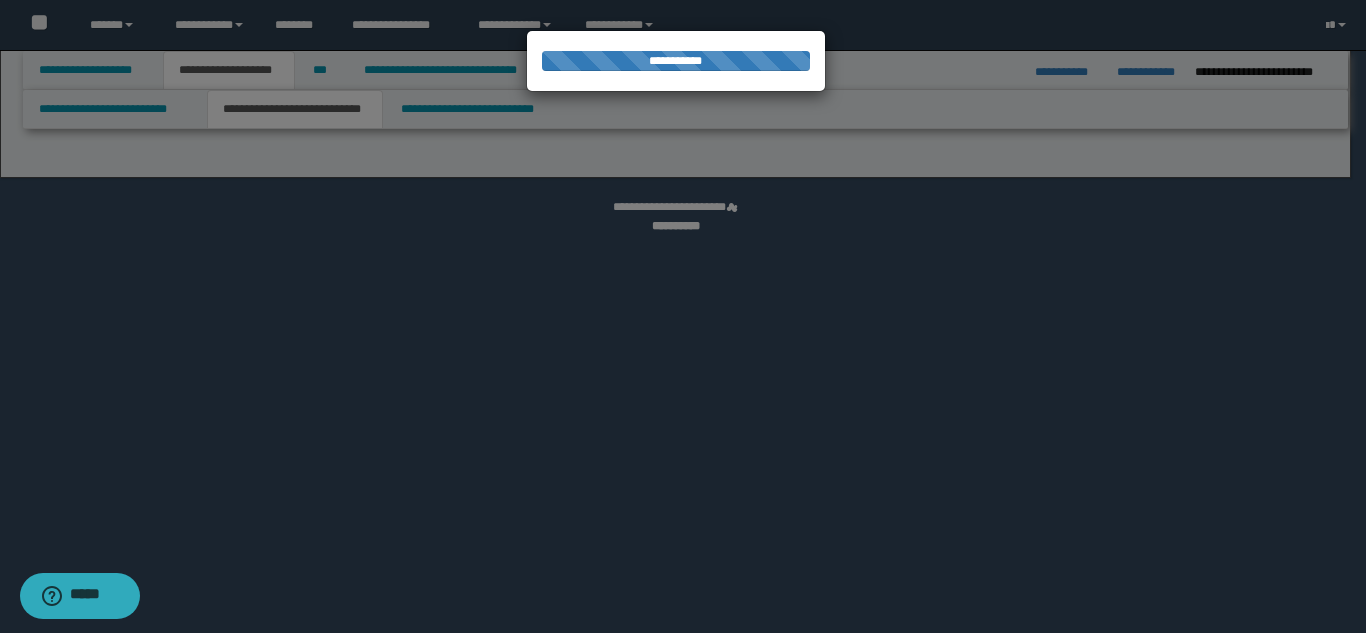 select on "*" 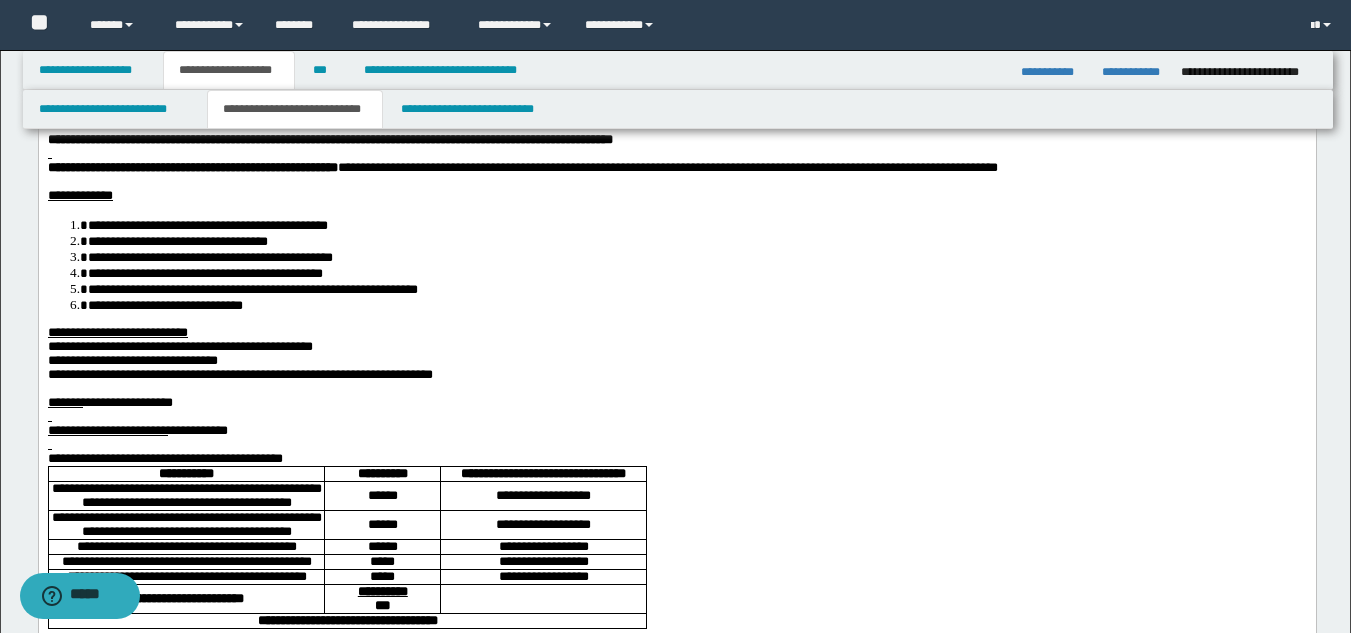 scroll, scrollTop: 300, scrollLeft: 0, axis: vertical 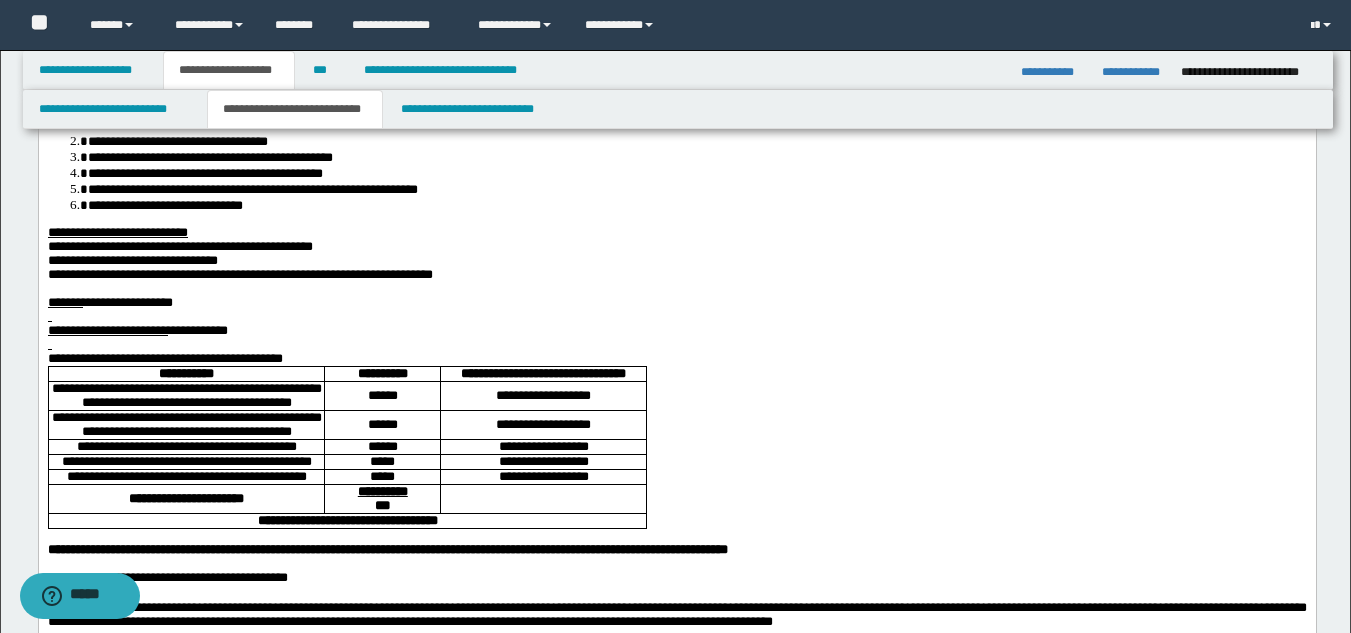 click on "**********" at bounding box center (676, 359) 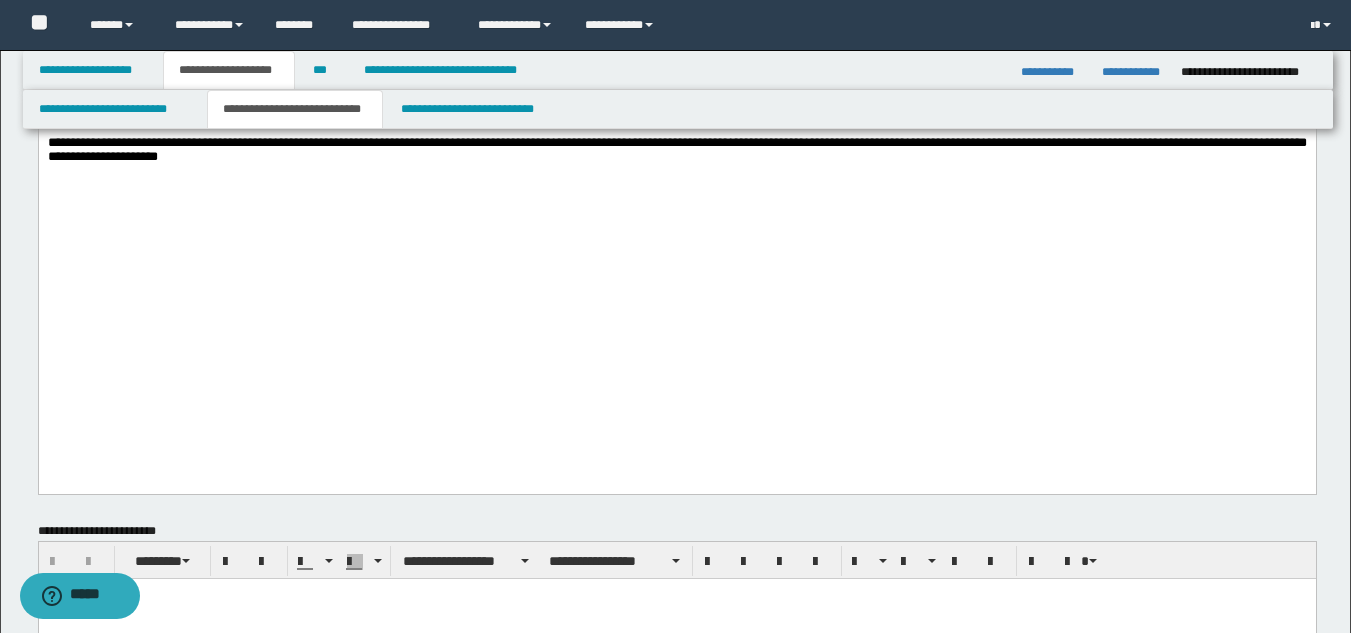 scroll, scrollTop: 1500, scrollLeft: 0, axis: vertical 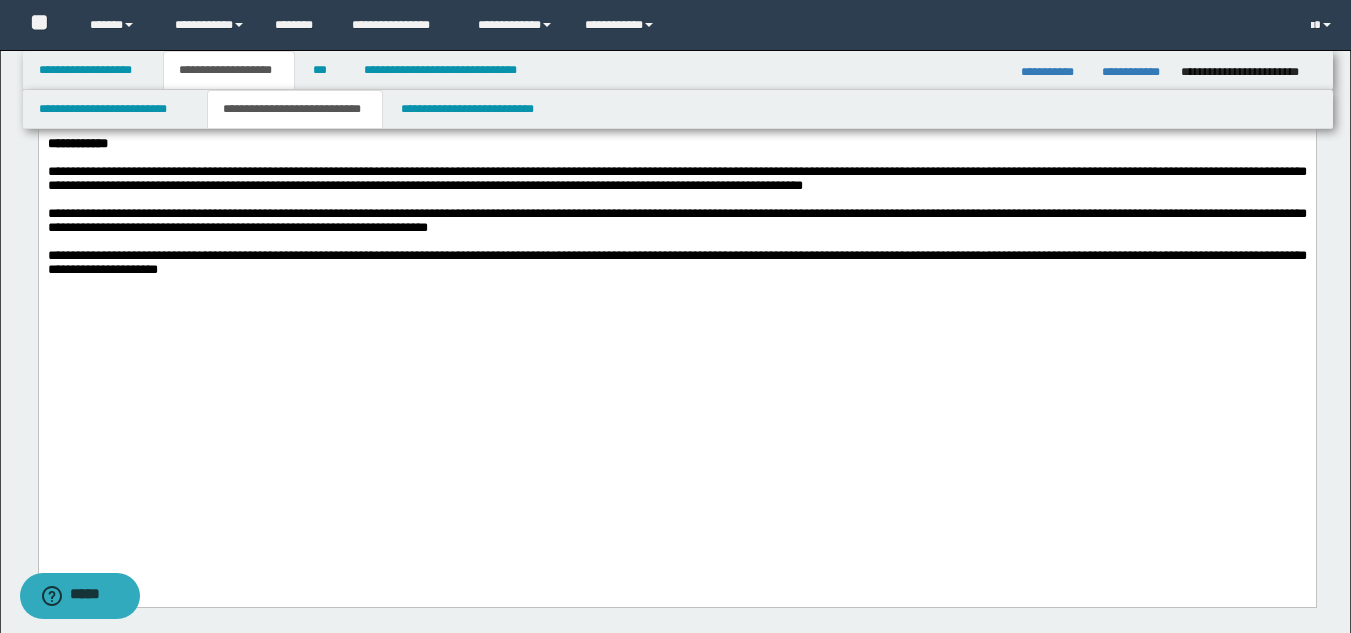 click on "**********" at bounding box center [676, 178] 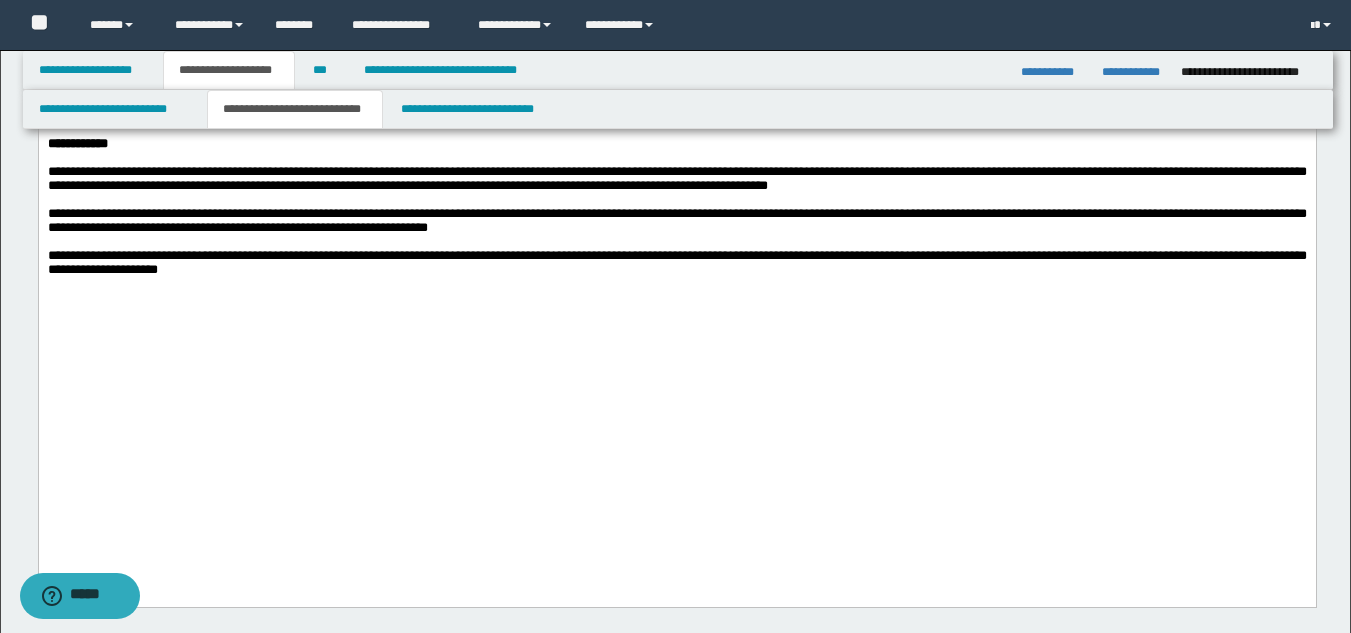 click on "**********" at bounding box center [676, 178] 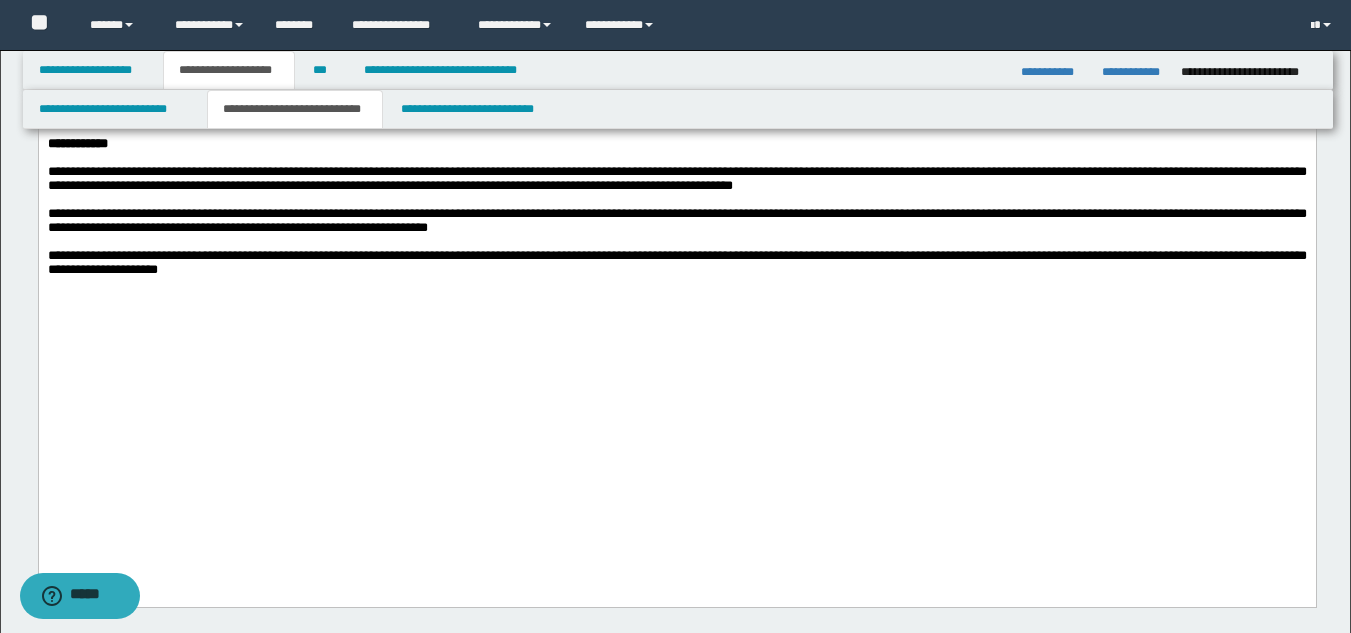 click on "**********" at bounding box center (676, 220) 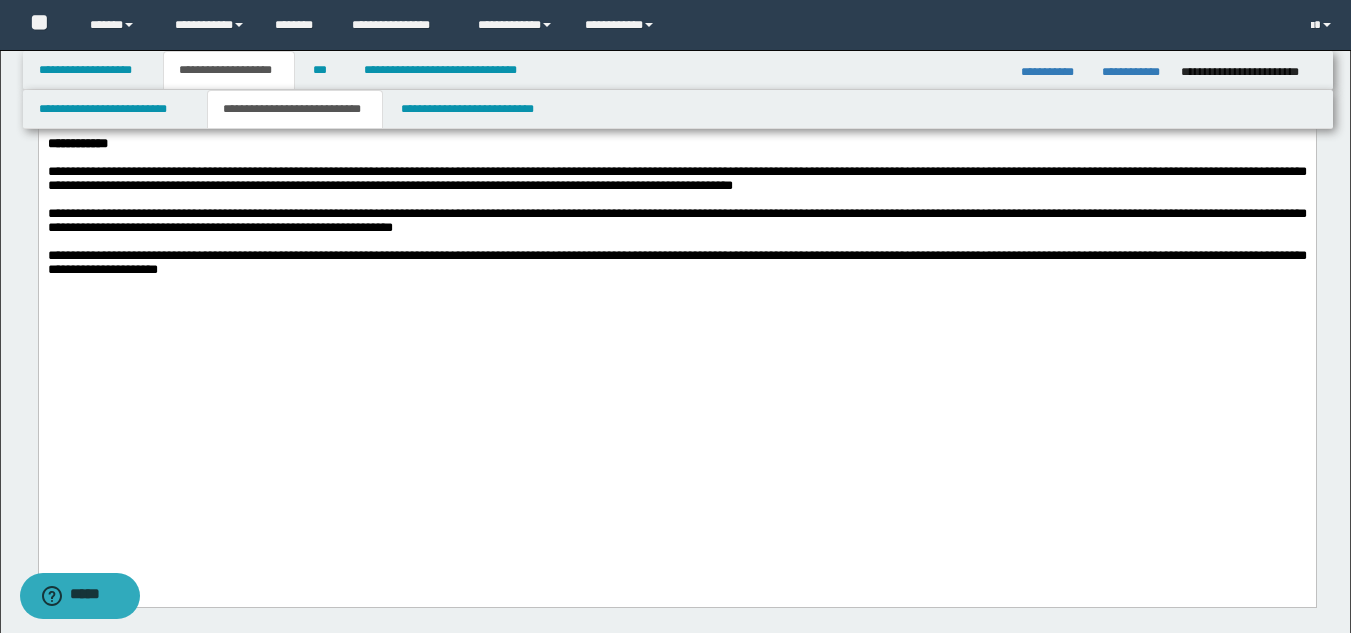 click on "**********" at bounding box center (676, 263) 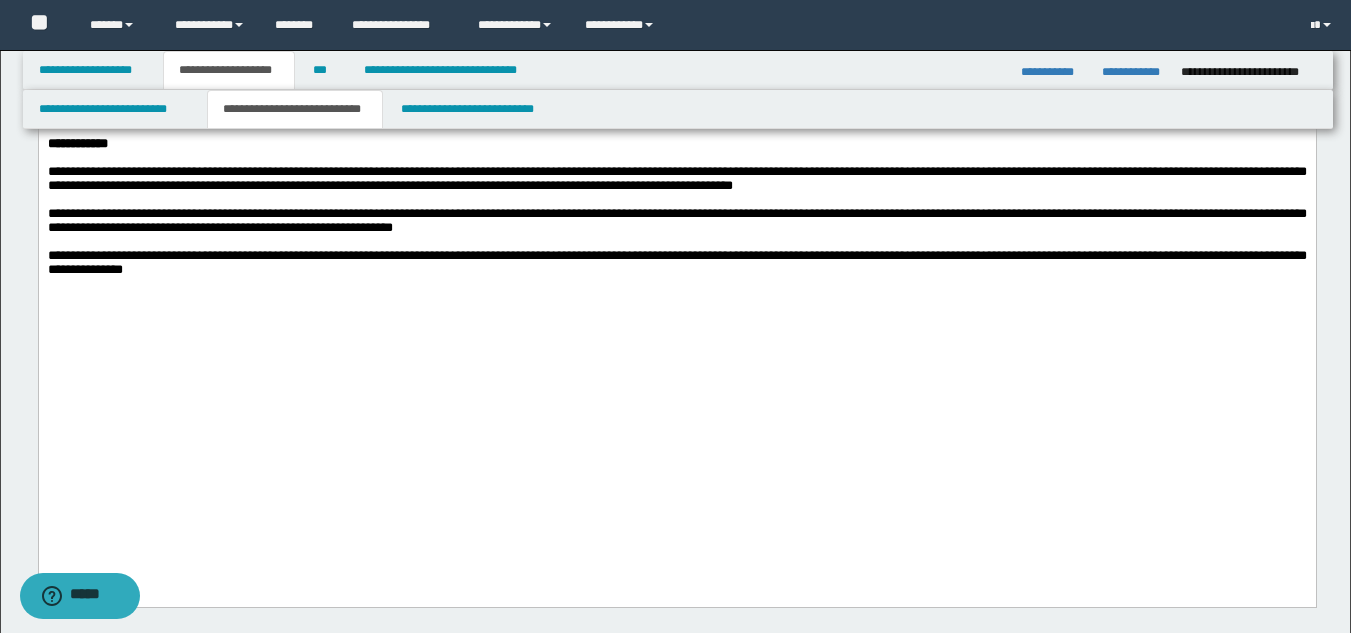 click on "**********" at bounding box center [676, -475] 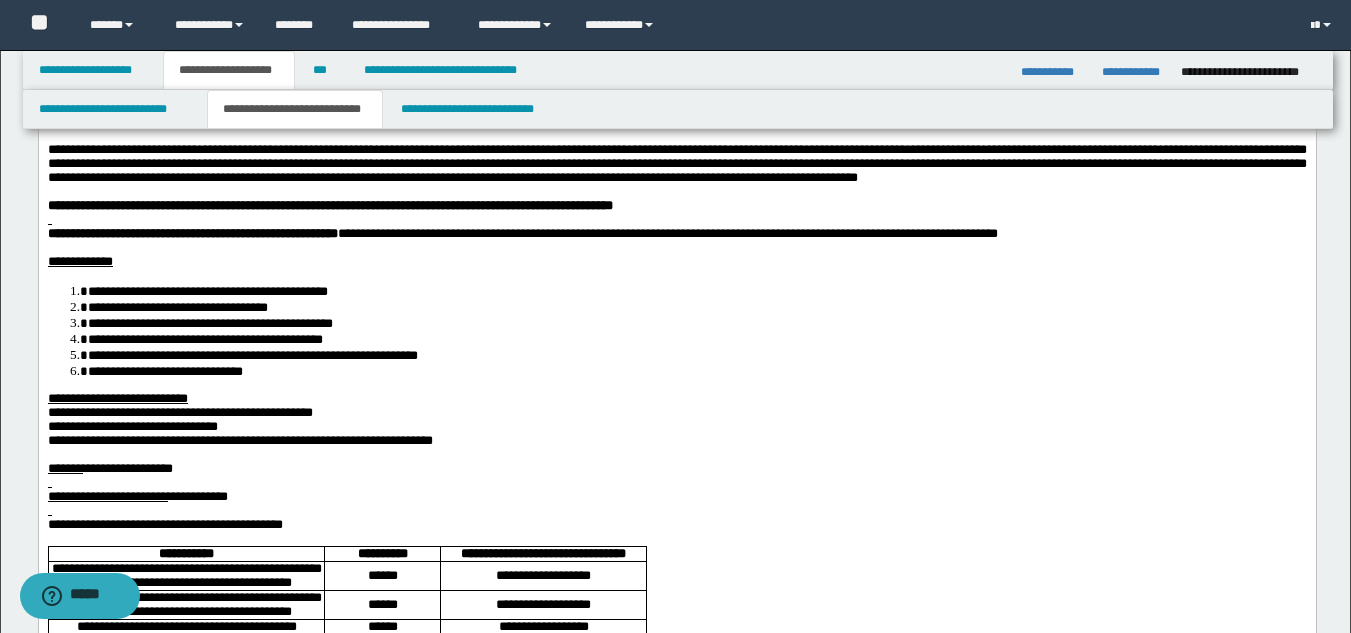 scroll, scrollTop: 0, scrollLeft: 0, axis: both 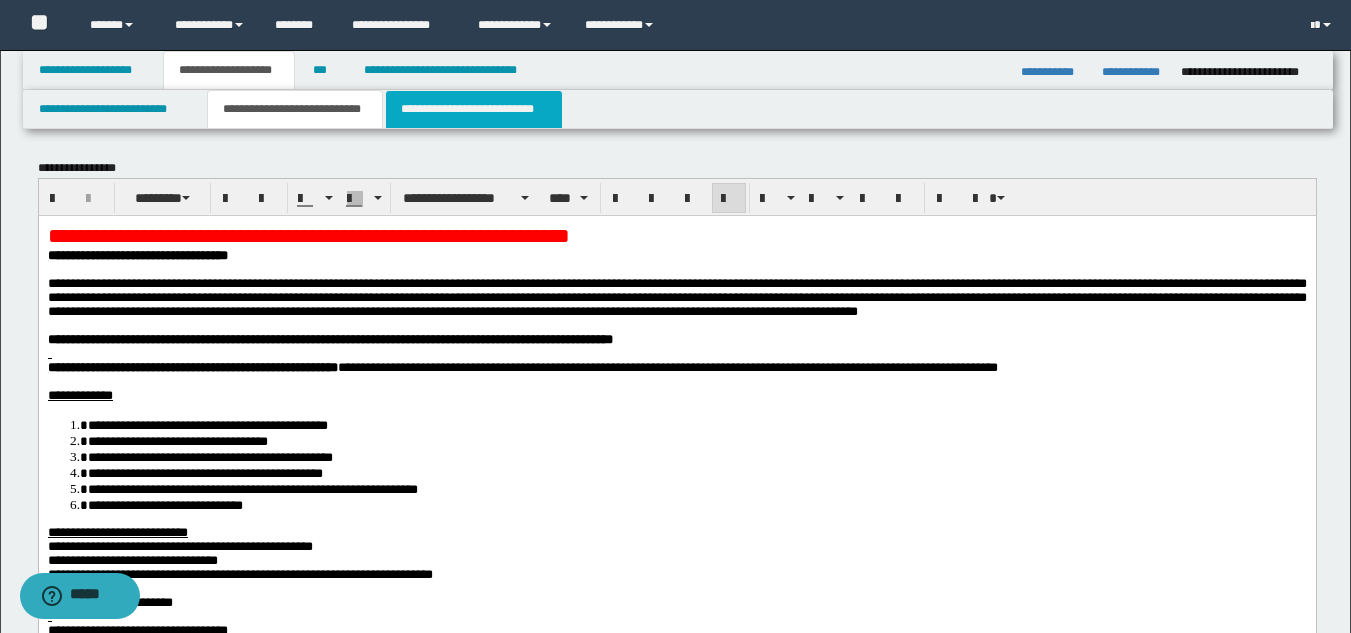 click on "**********" at bounding box center [474, 109] 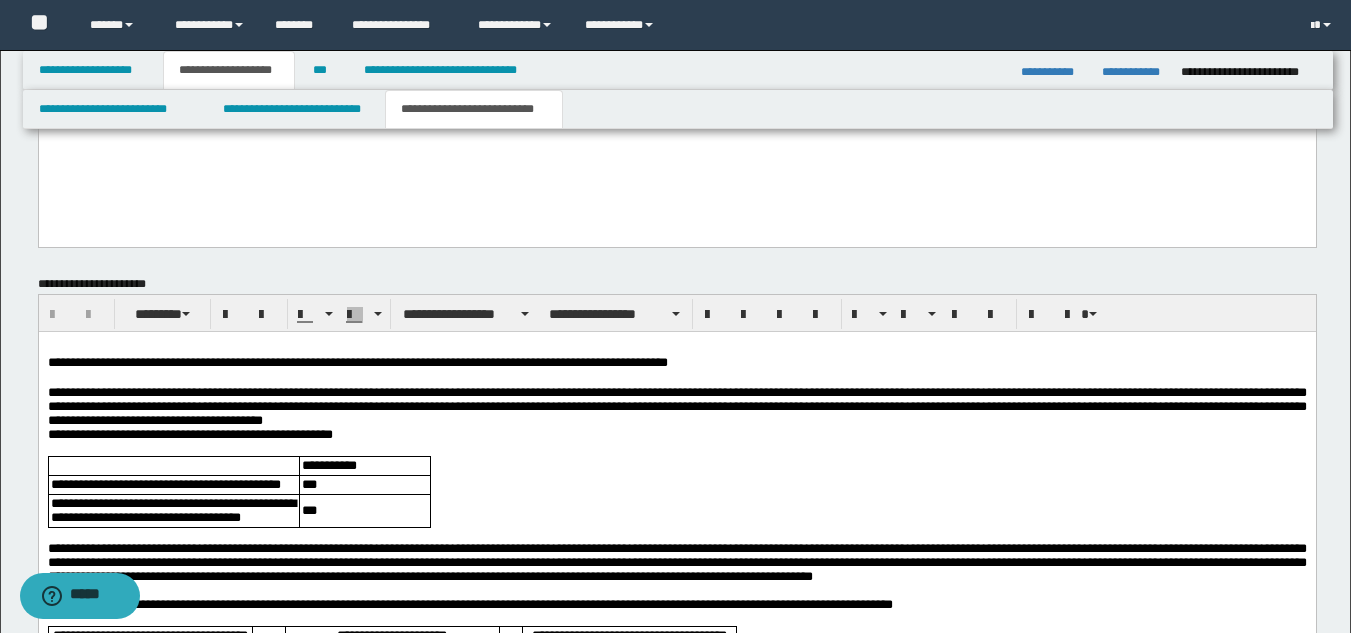 scroll, scrollTop: 1900, scrollLeft: 0, axis: vertical 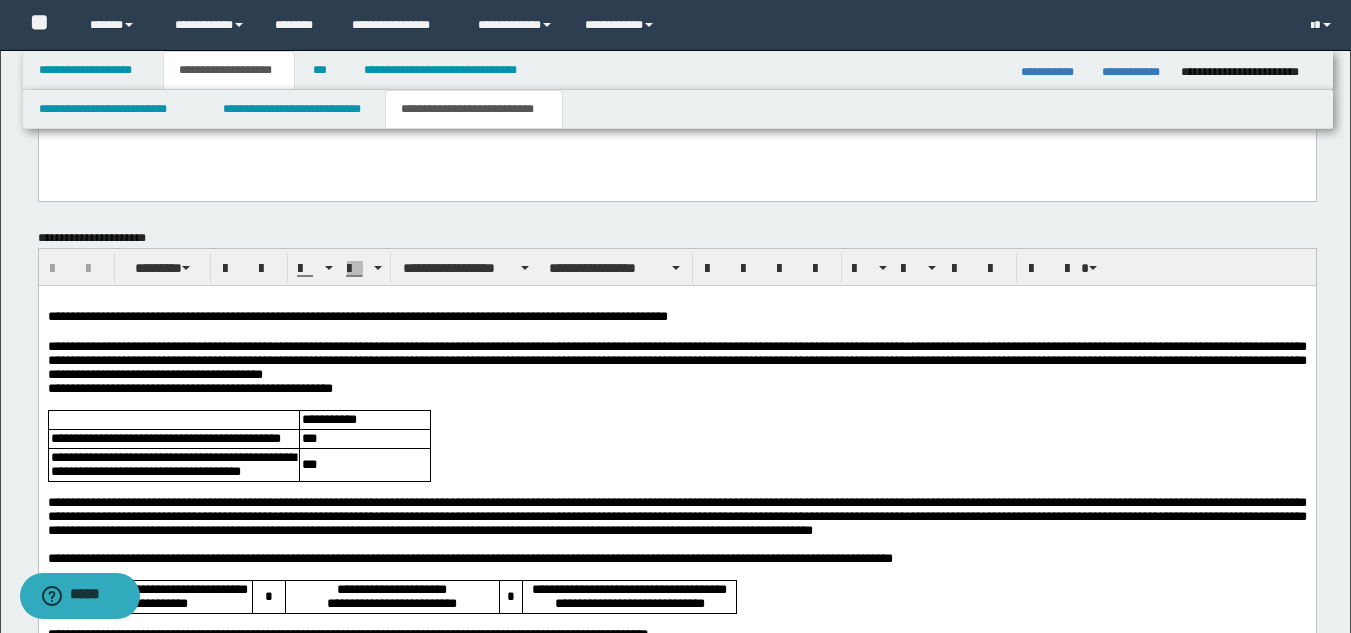 click on "**********" at bounding box center [676, 361] 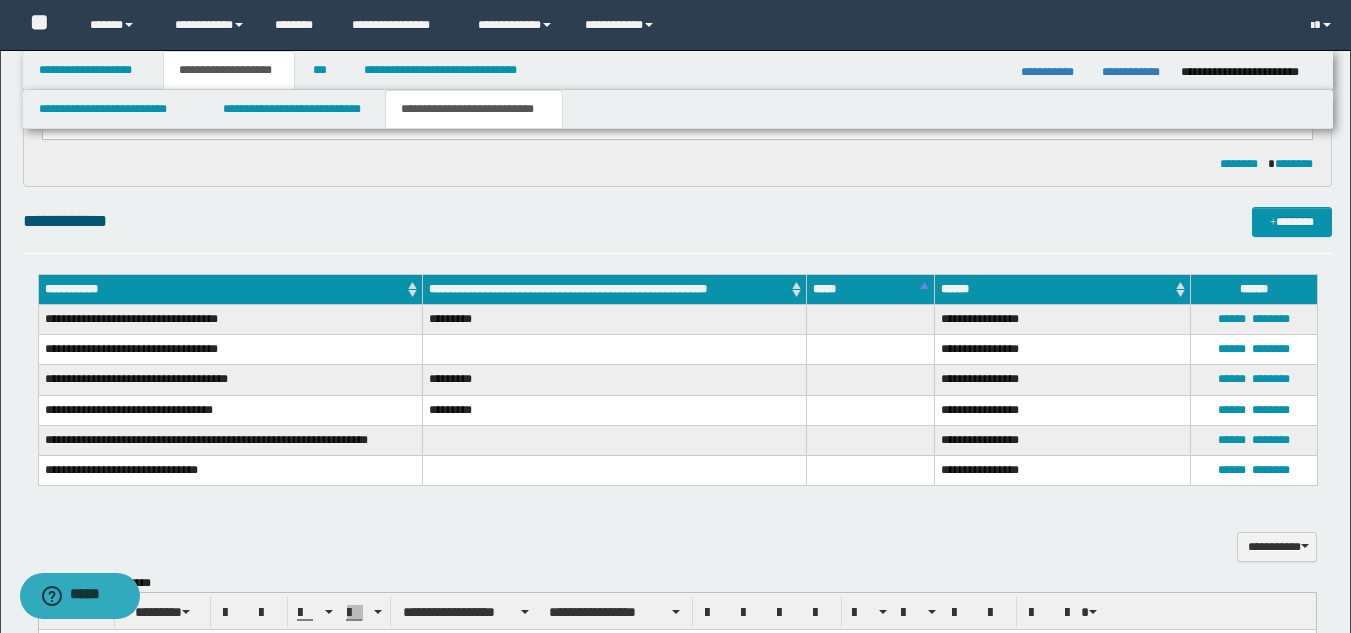 scroll, scrollTop: 500, scrollLeft: 0, axis: vertical 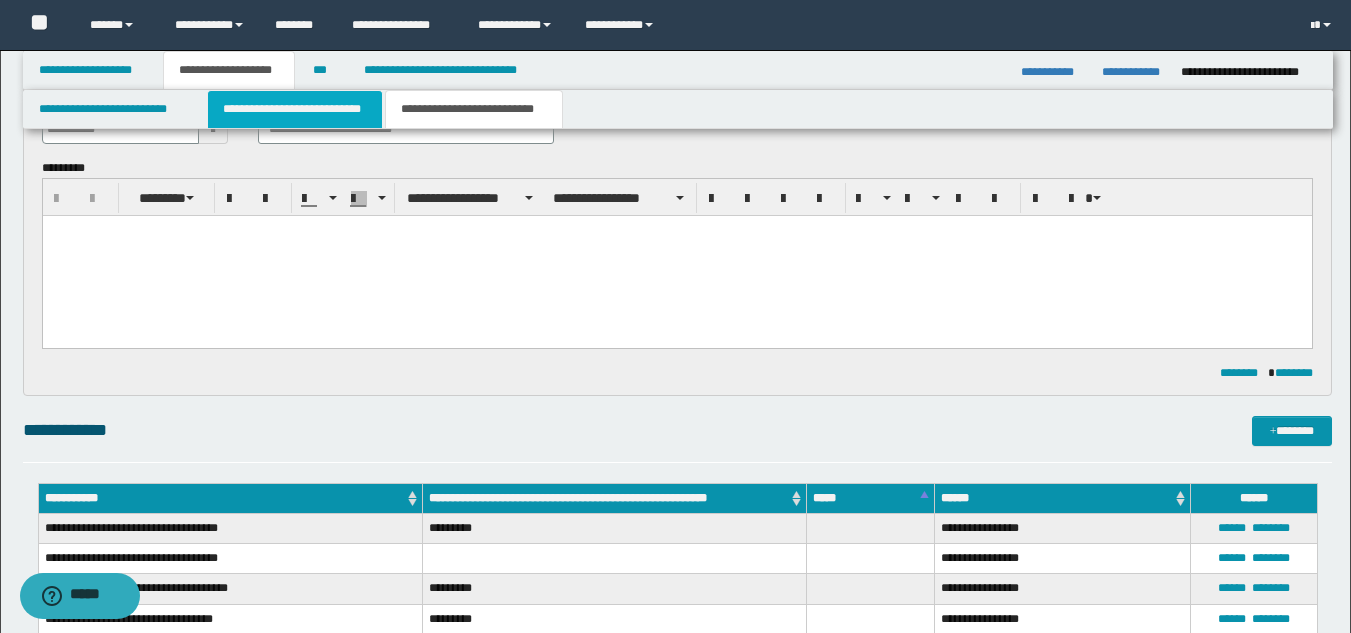 click on "**********" at bounding box center [295, 109] 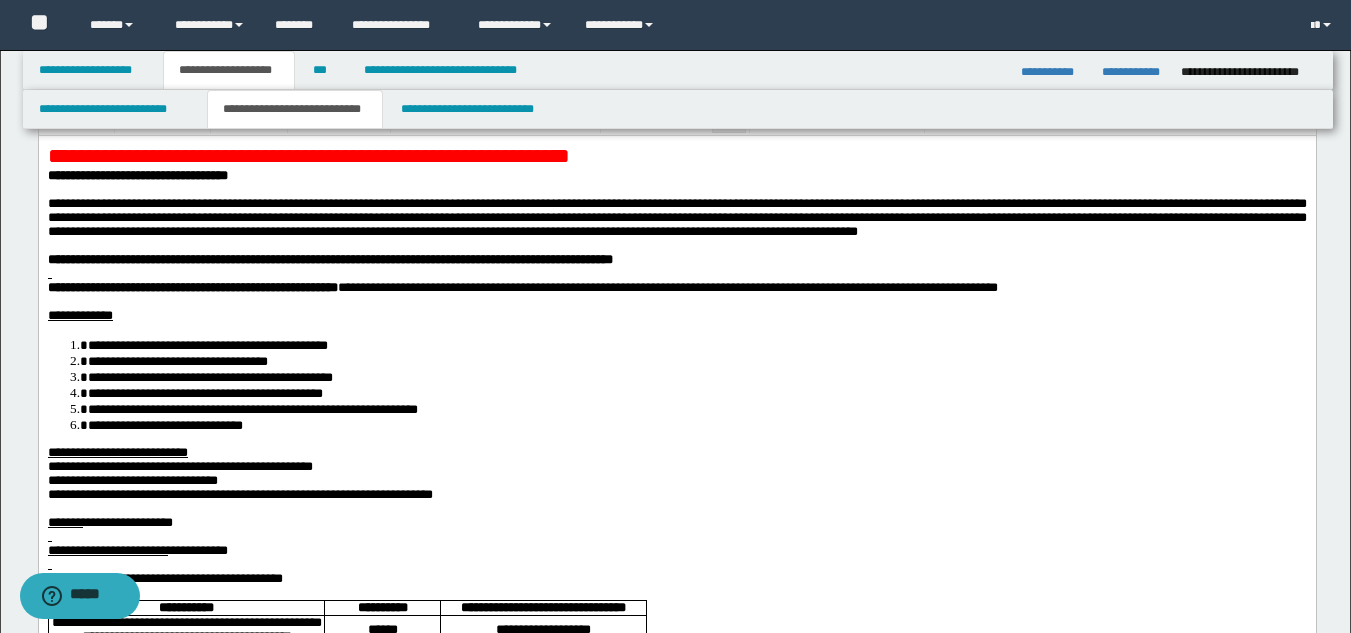 scroll, scrollTop: 0, scrollLeft: 0, axis: both 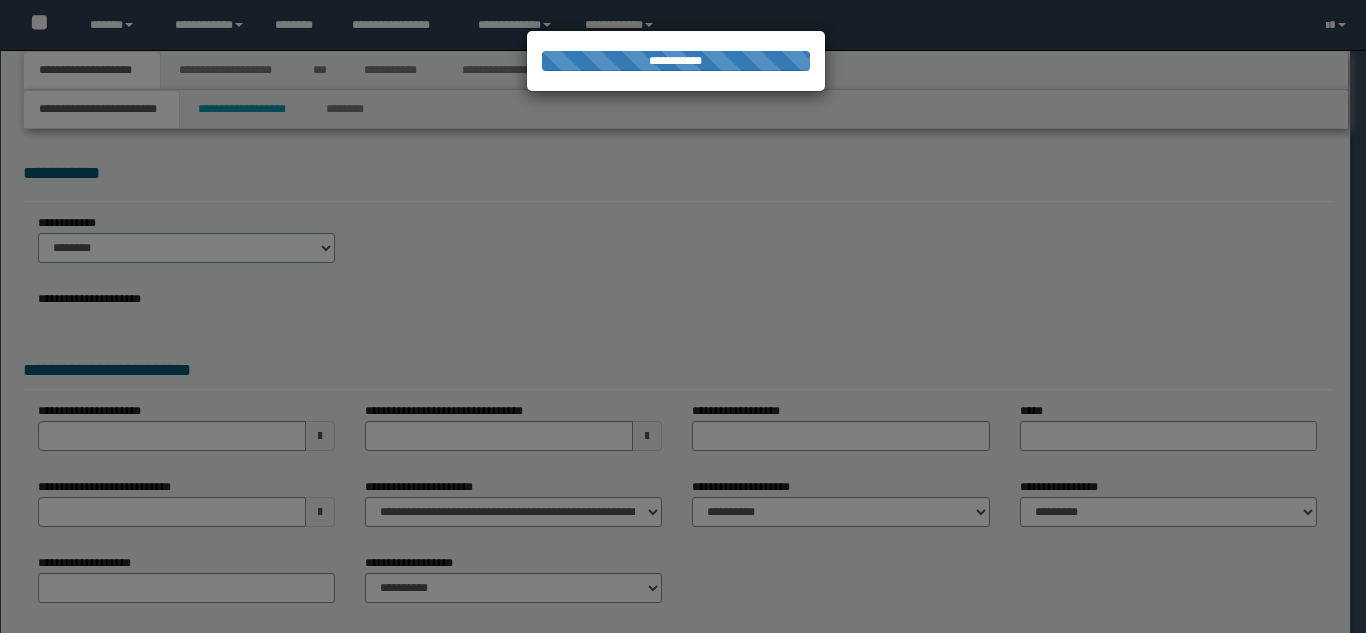 select on "*" 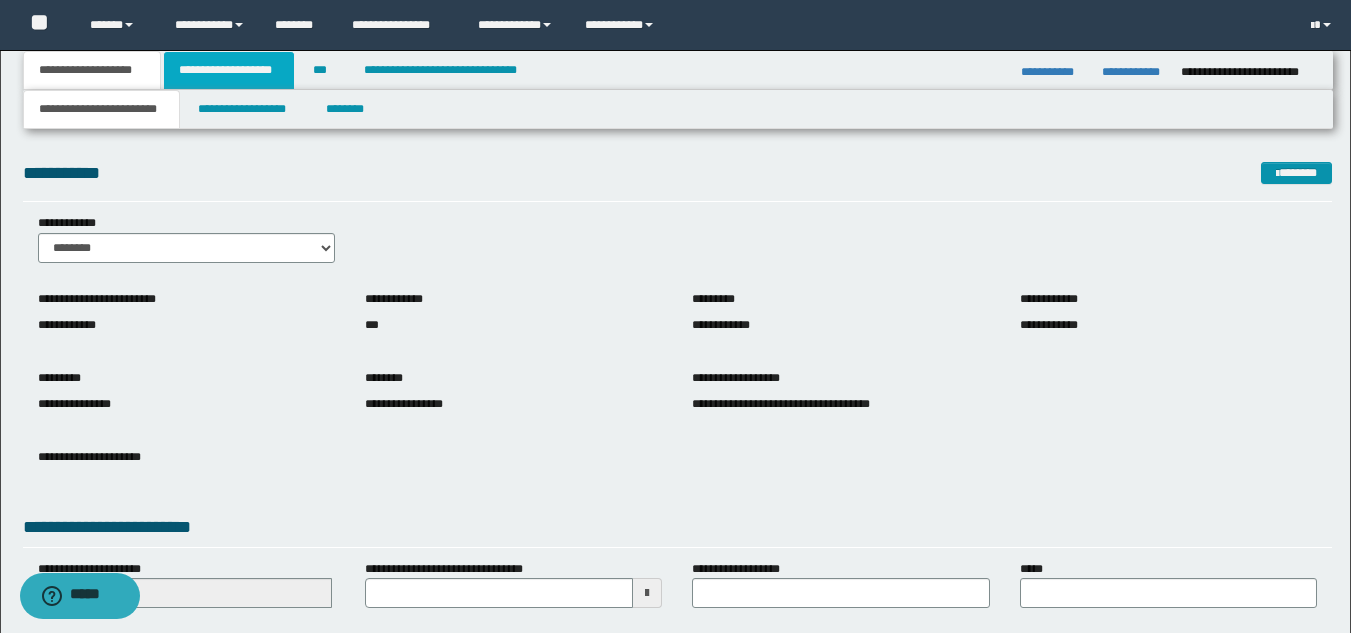 click on "**********" at bounding box center [229, 70] 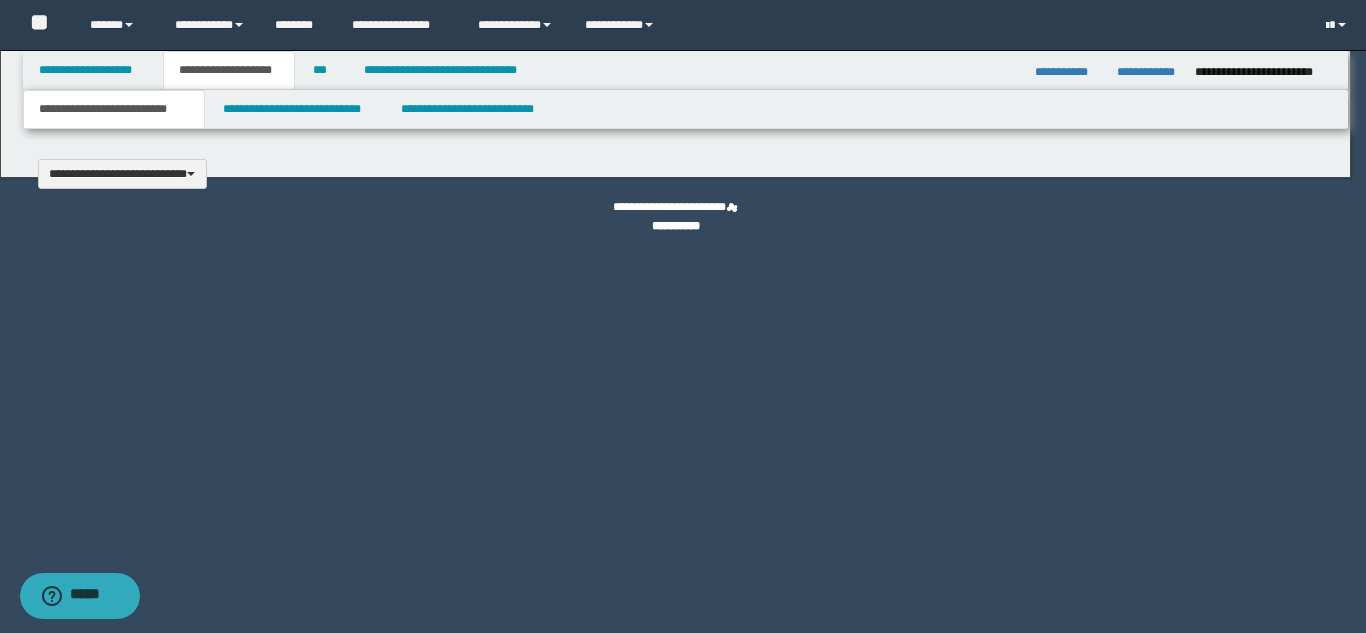 type 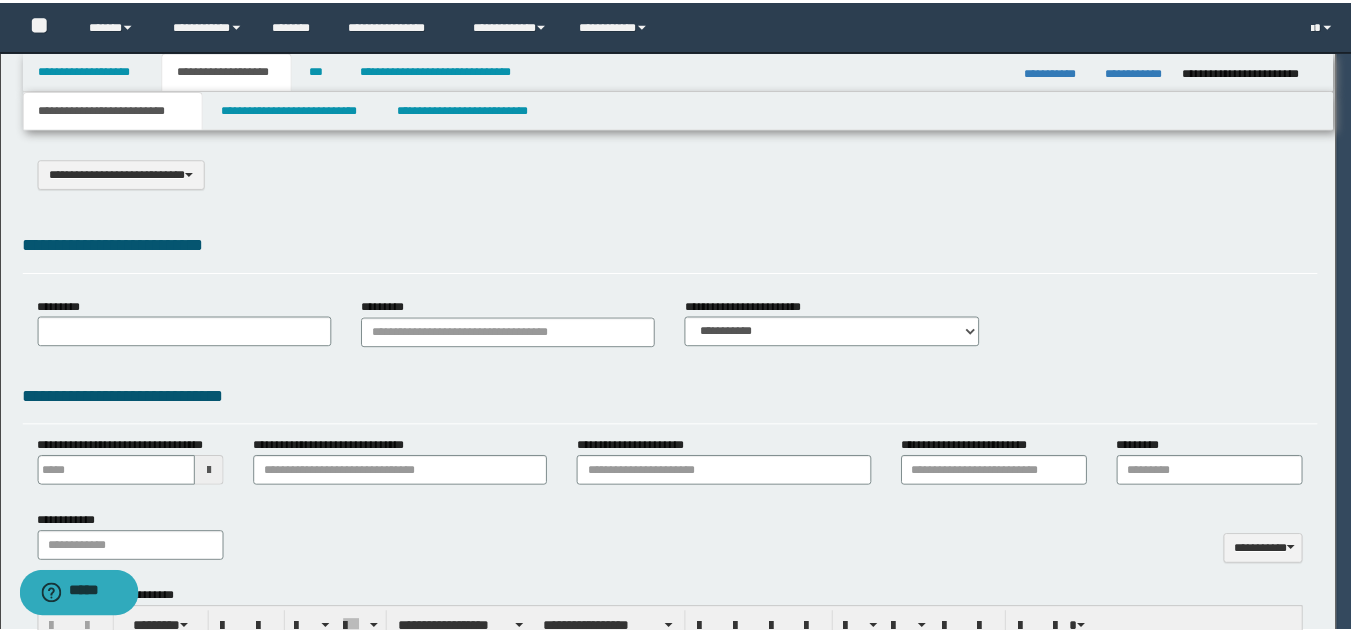 scroll, scrollTop: 0, scrollLeft: 0, axis: both 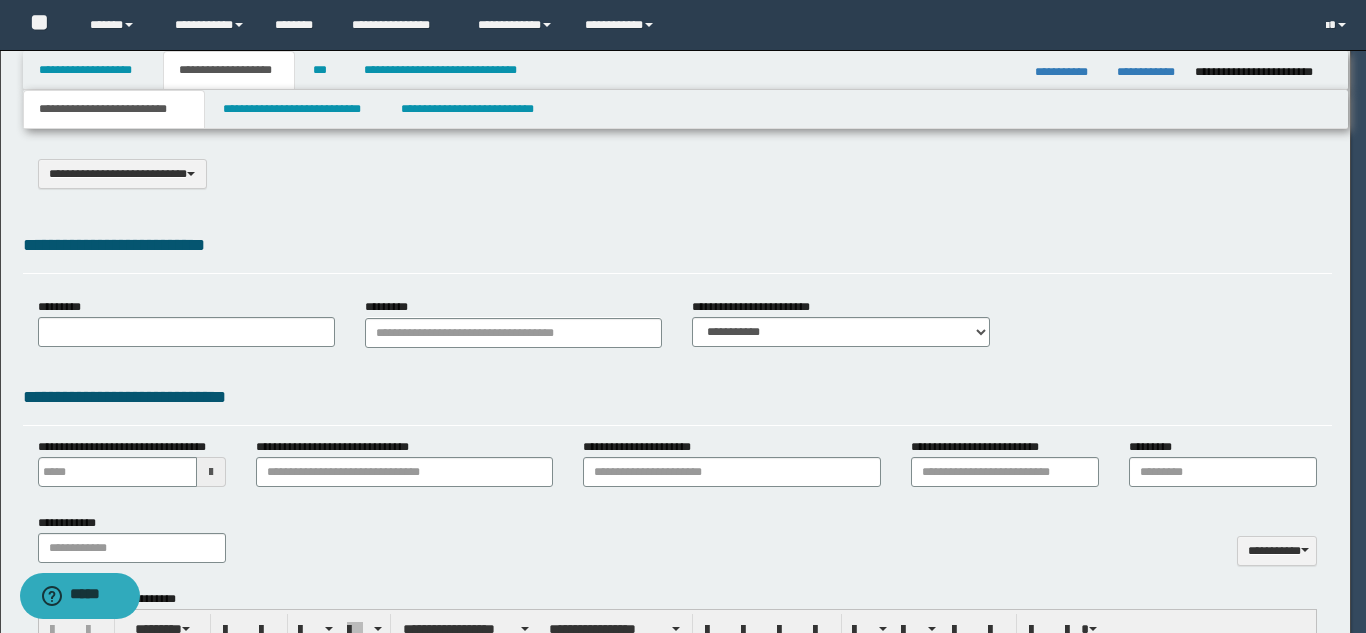 type on "******" 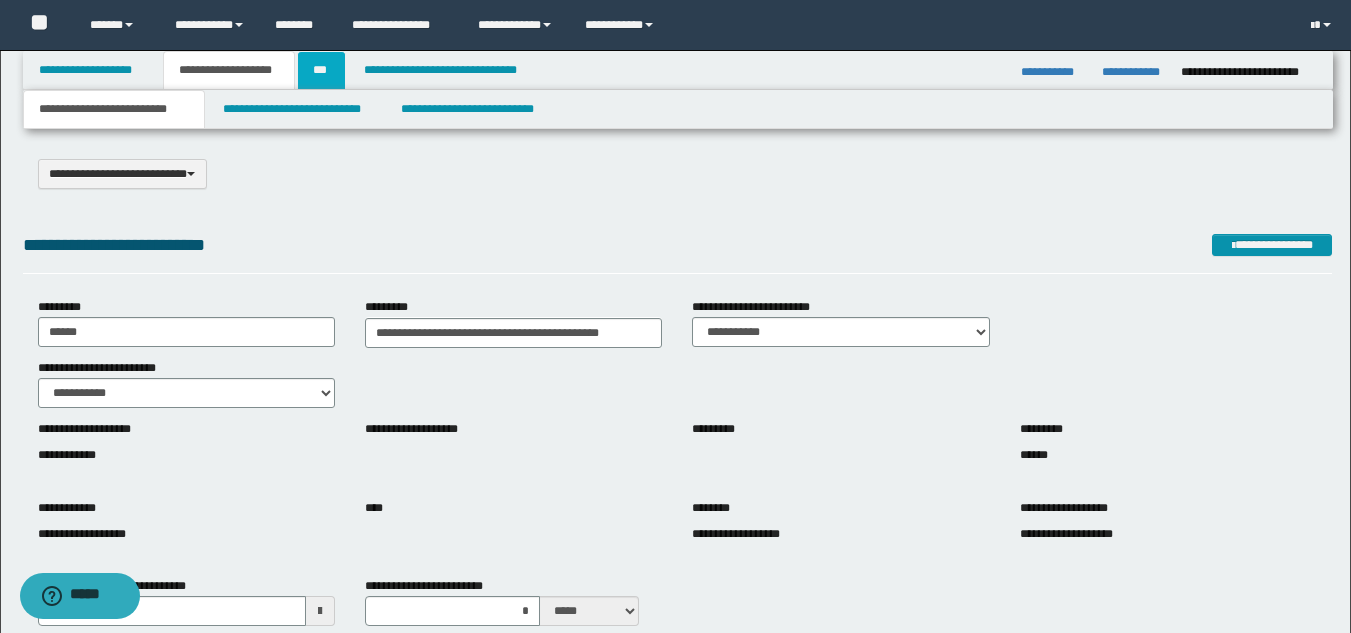 click on "***" at bounding box center (321, 70) 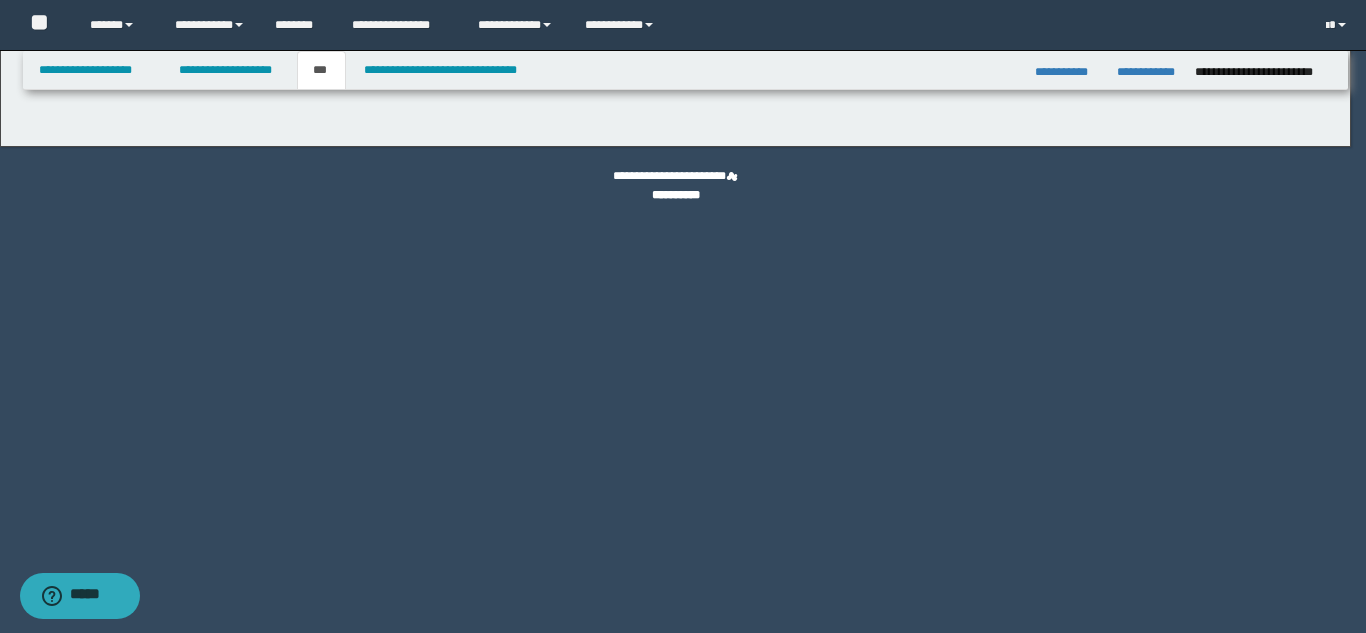 select on "**" 